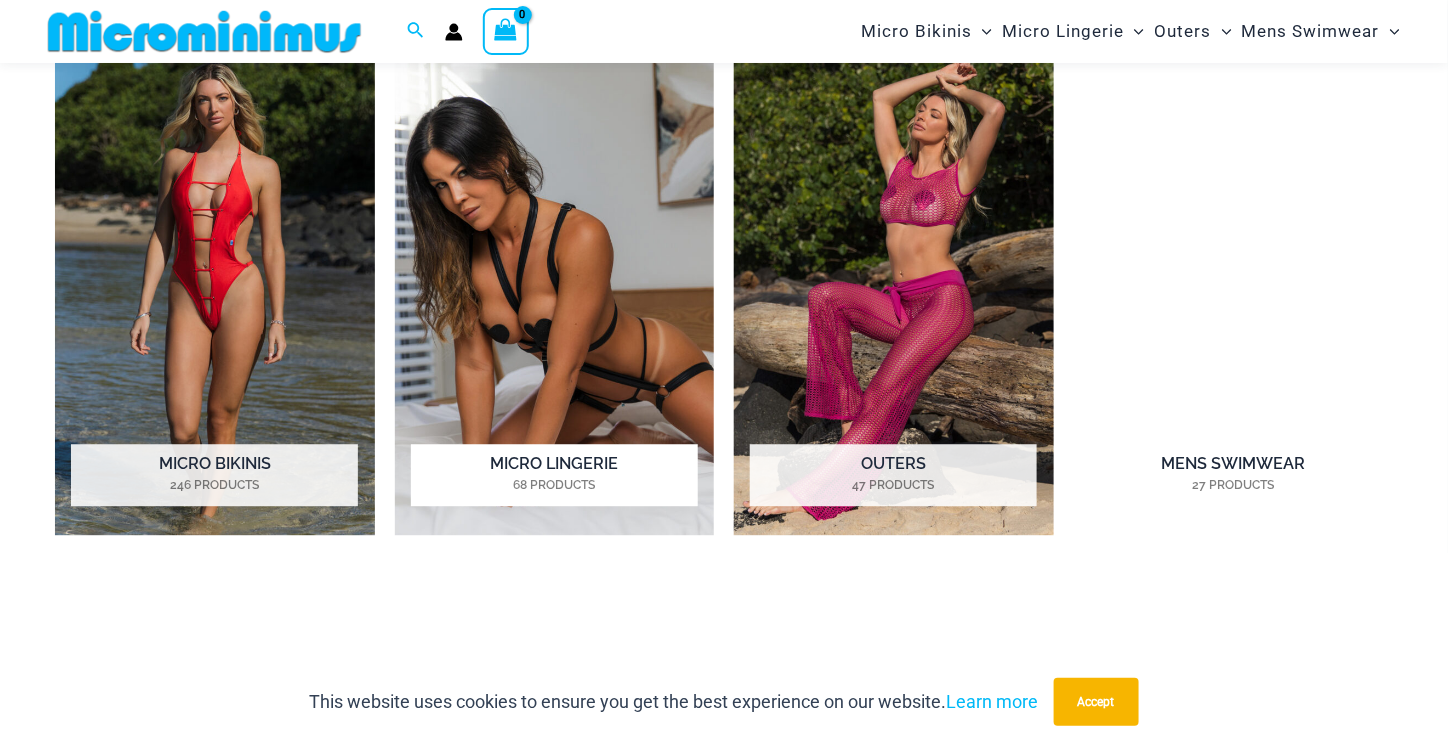 scroll, scrollTop: 1482, scrollLeft: 0, axis: vertical 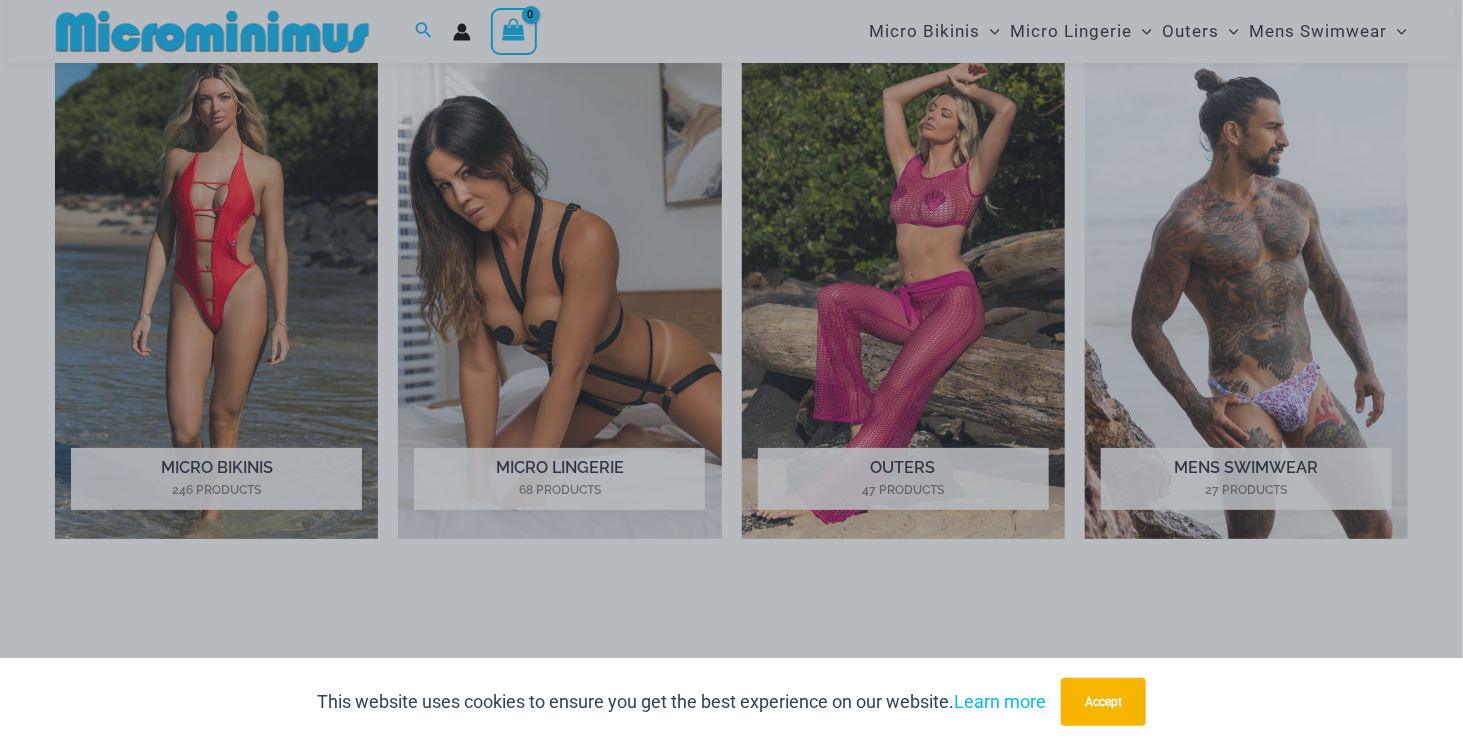 click at bounding box center [0, 0] 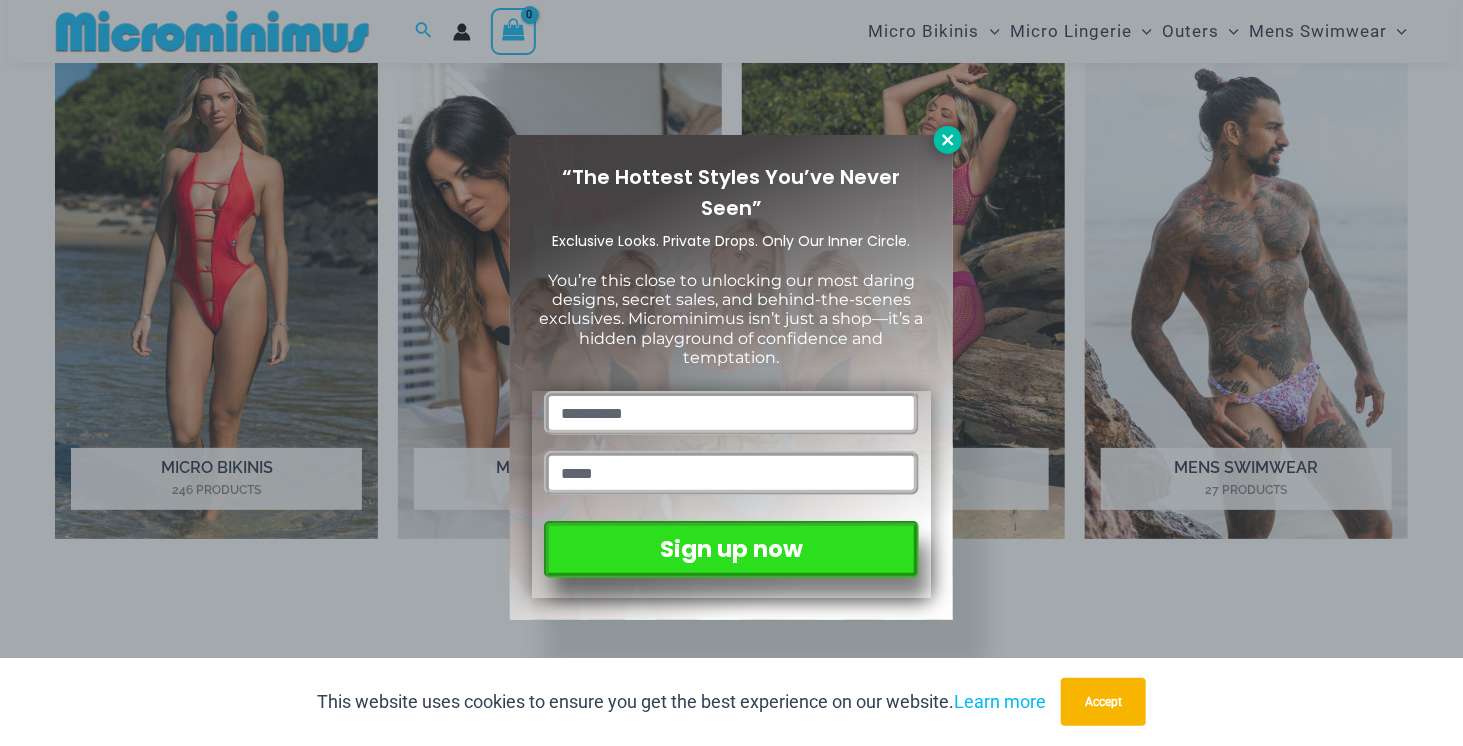 click at bounding box center [948, 140] 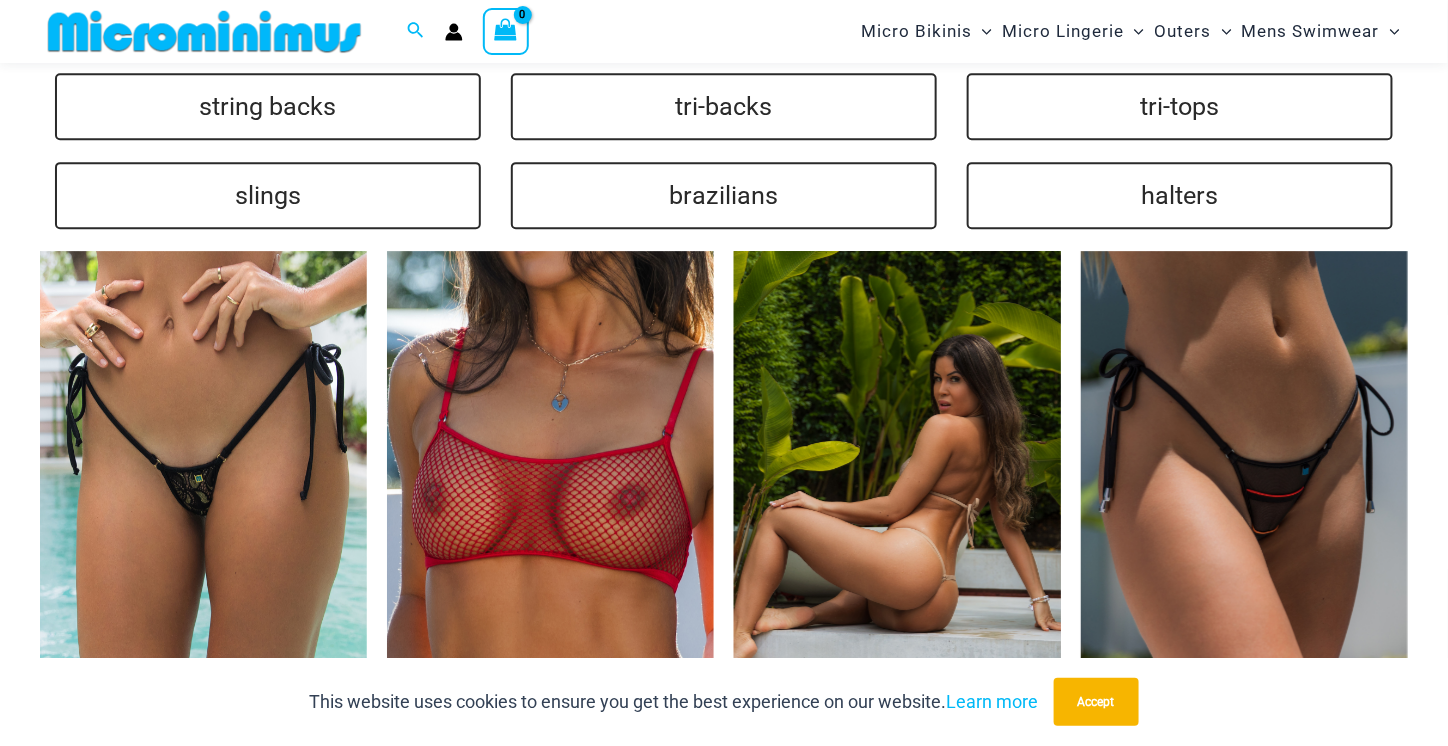 scroll, scrollTop: 4982, scrollLeft: 0, axis: vertical 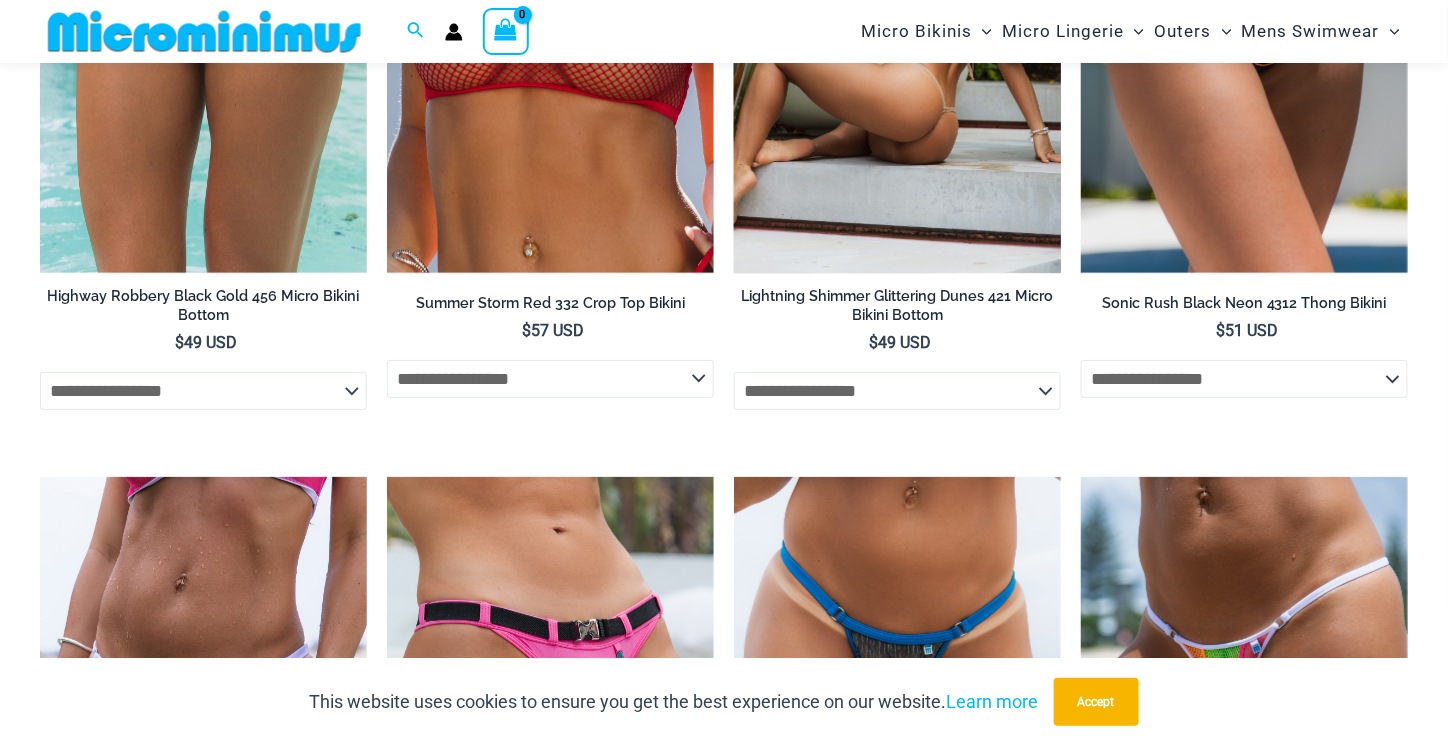 click at bounding box center (897, 28) 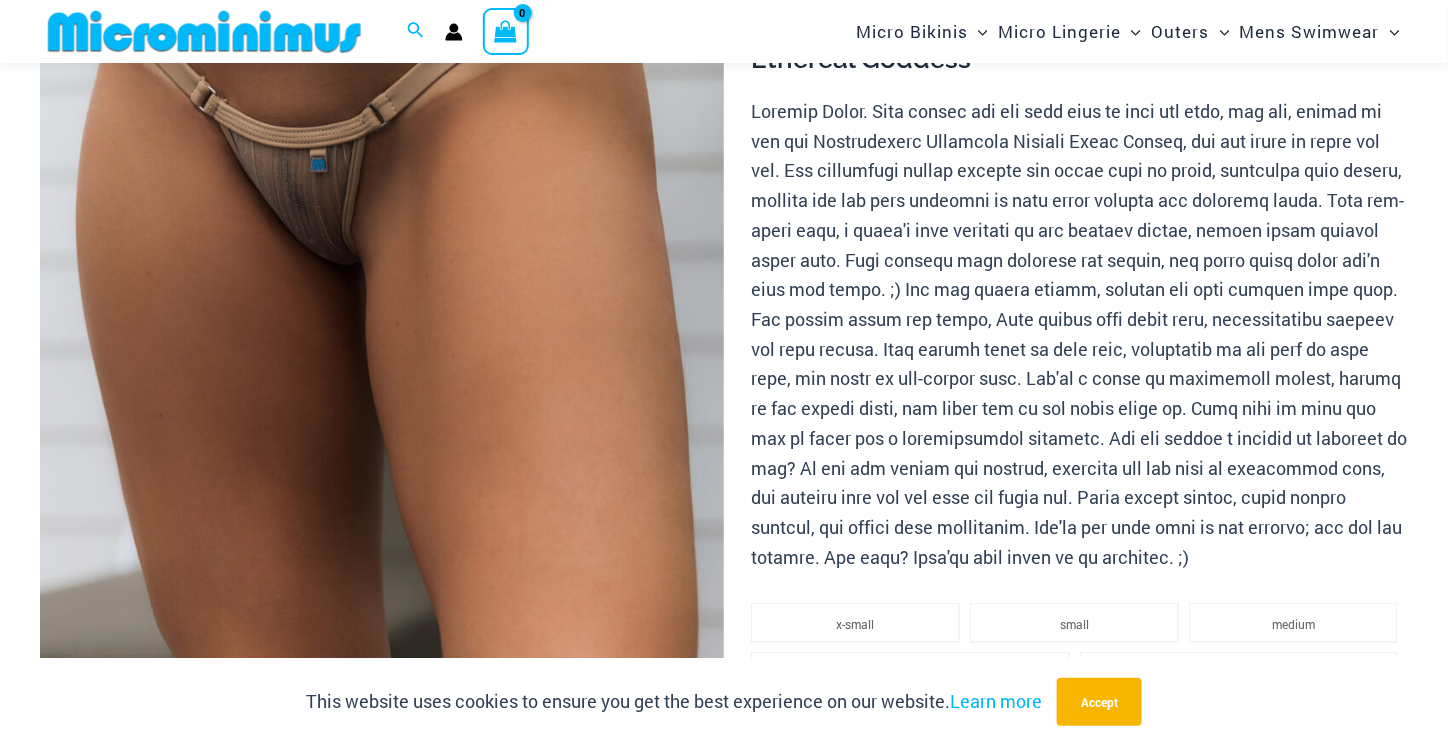 scroll, scrollTop: 981, scrollLeft: 0, axis: vertical 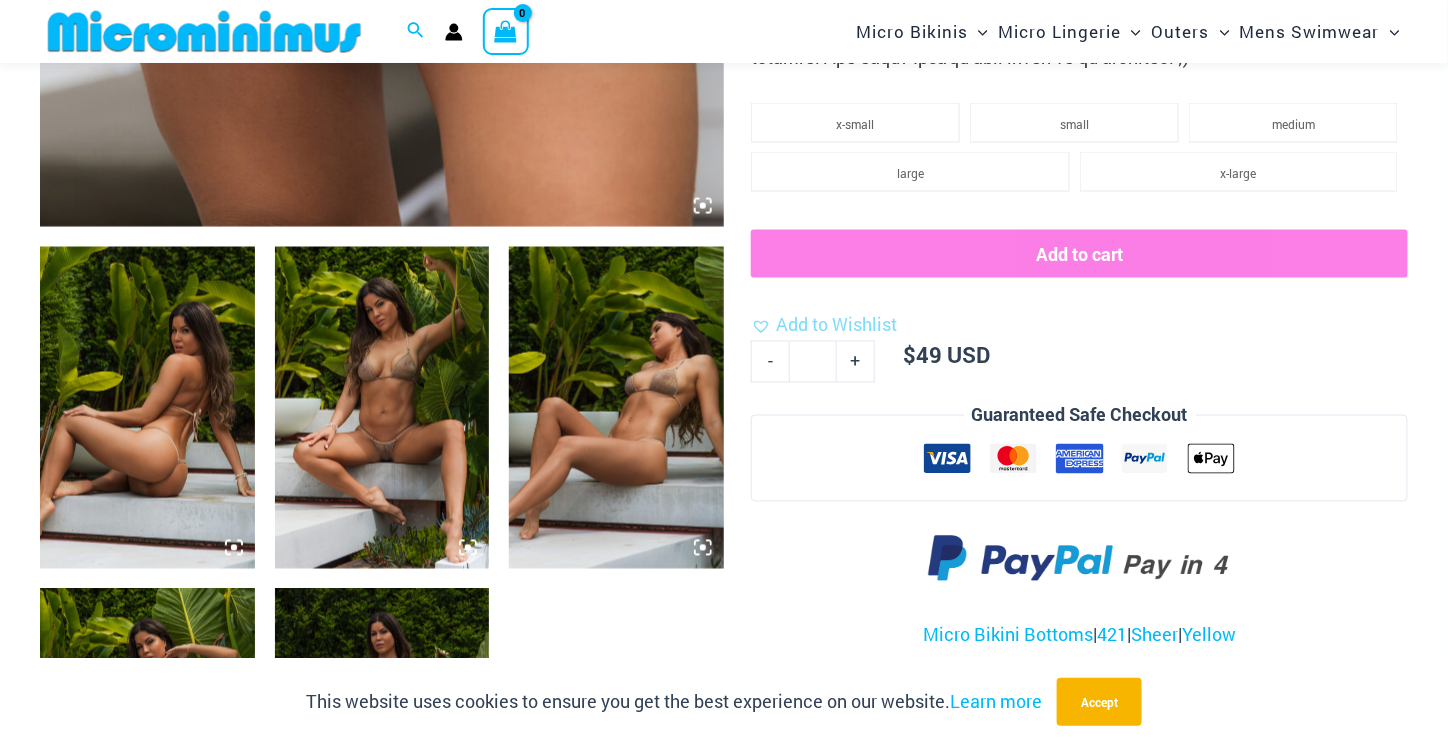 click at bounding box center (382, 408) 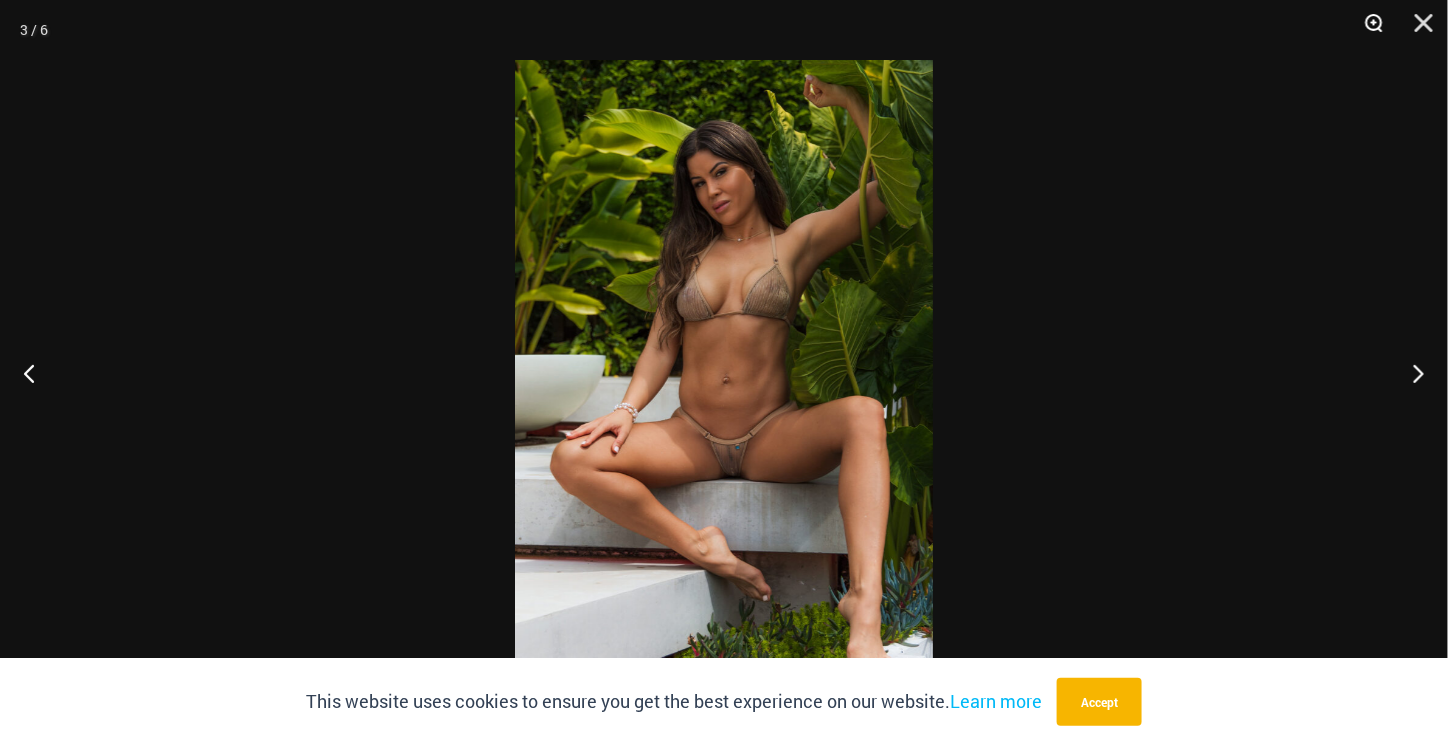 click at bounding box center [1367, 30] 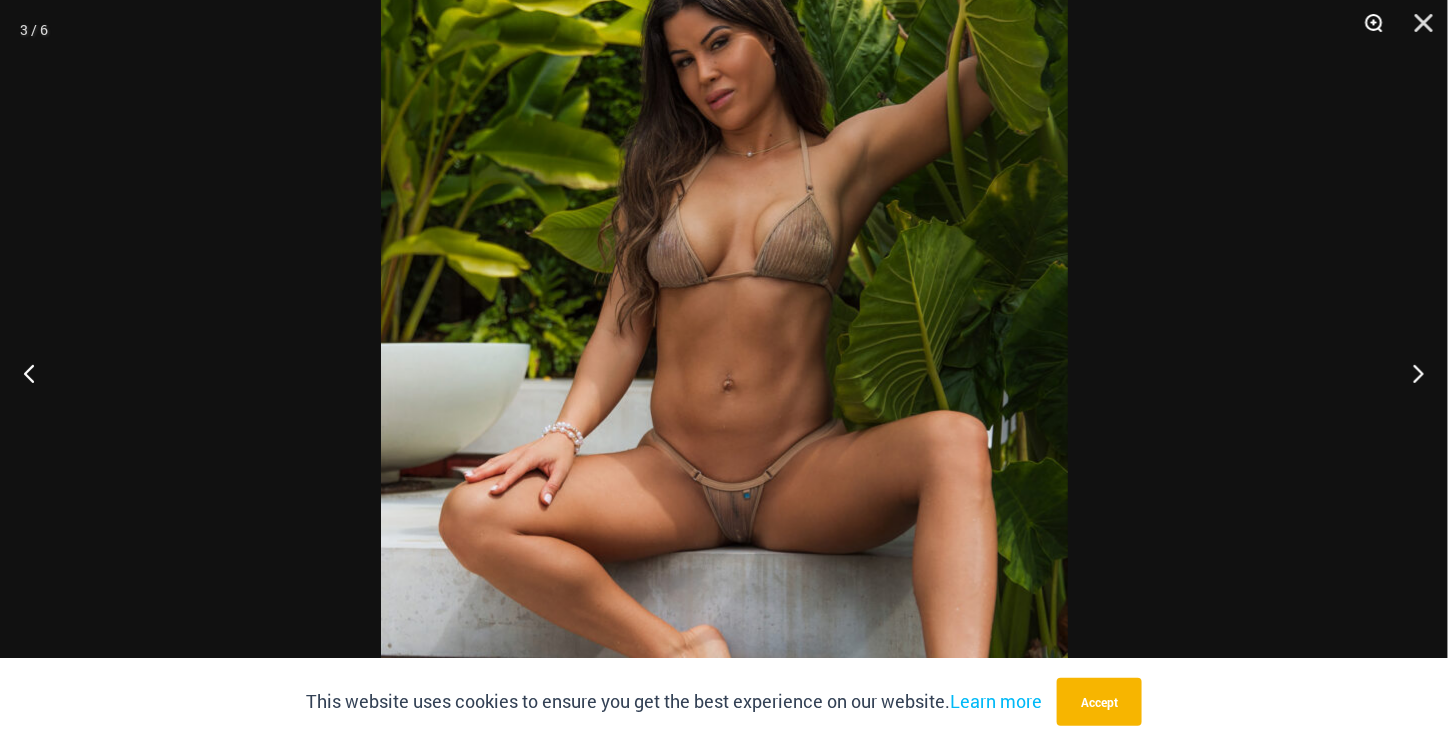 click at bounding box center (1367, 30) 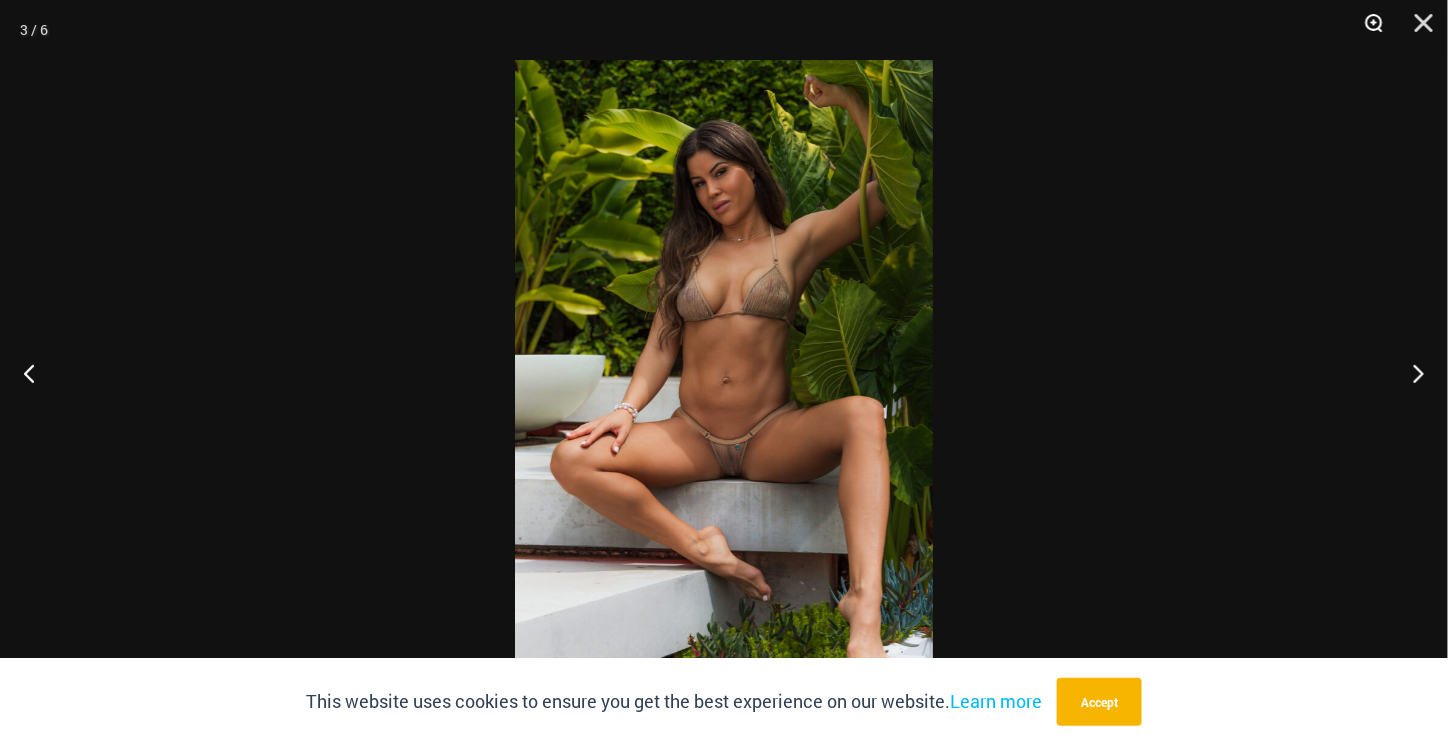 click at bounding box center (1367, 30) 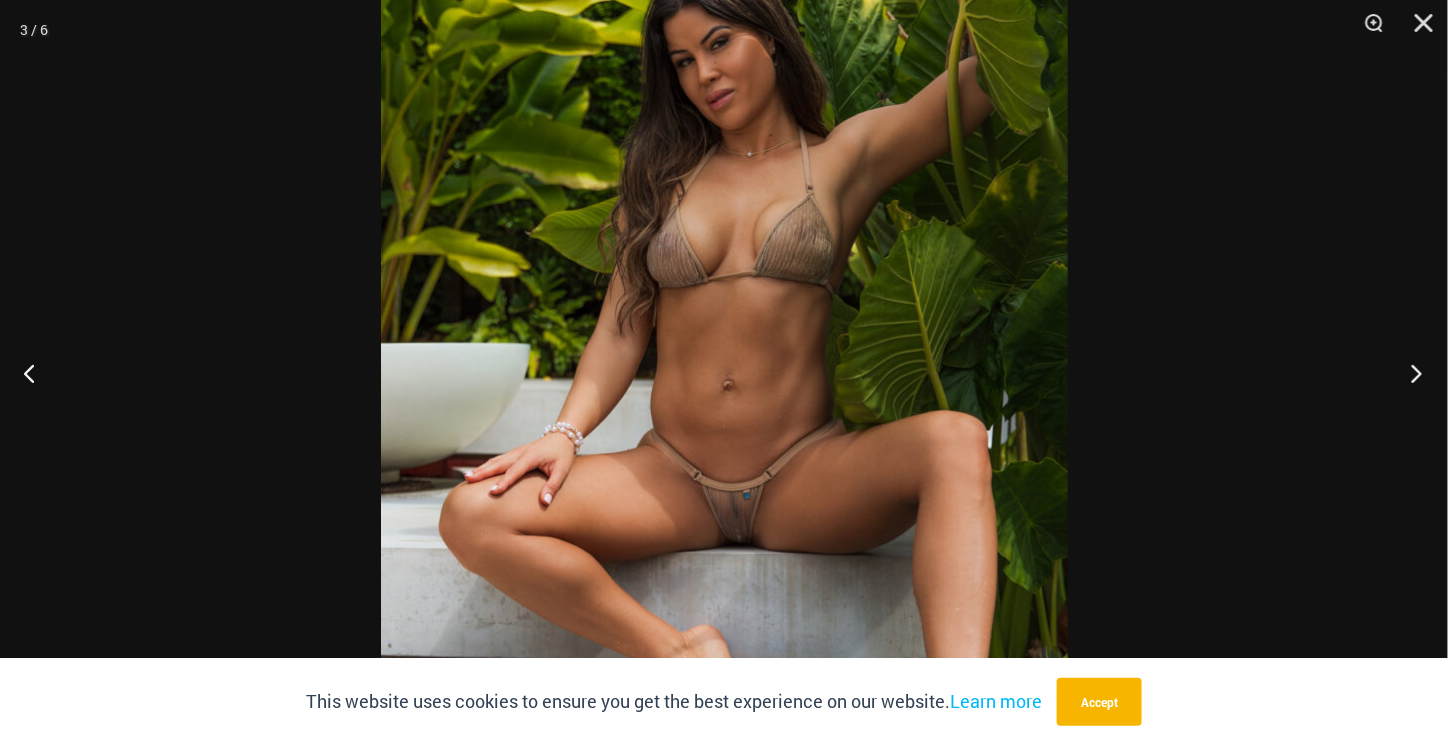 click at bounding box center (1410, 373) 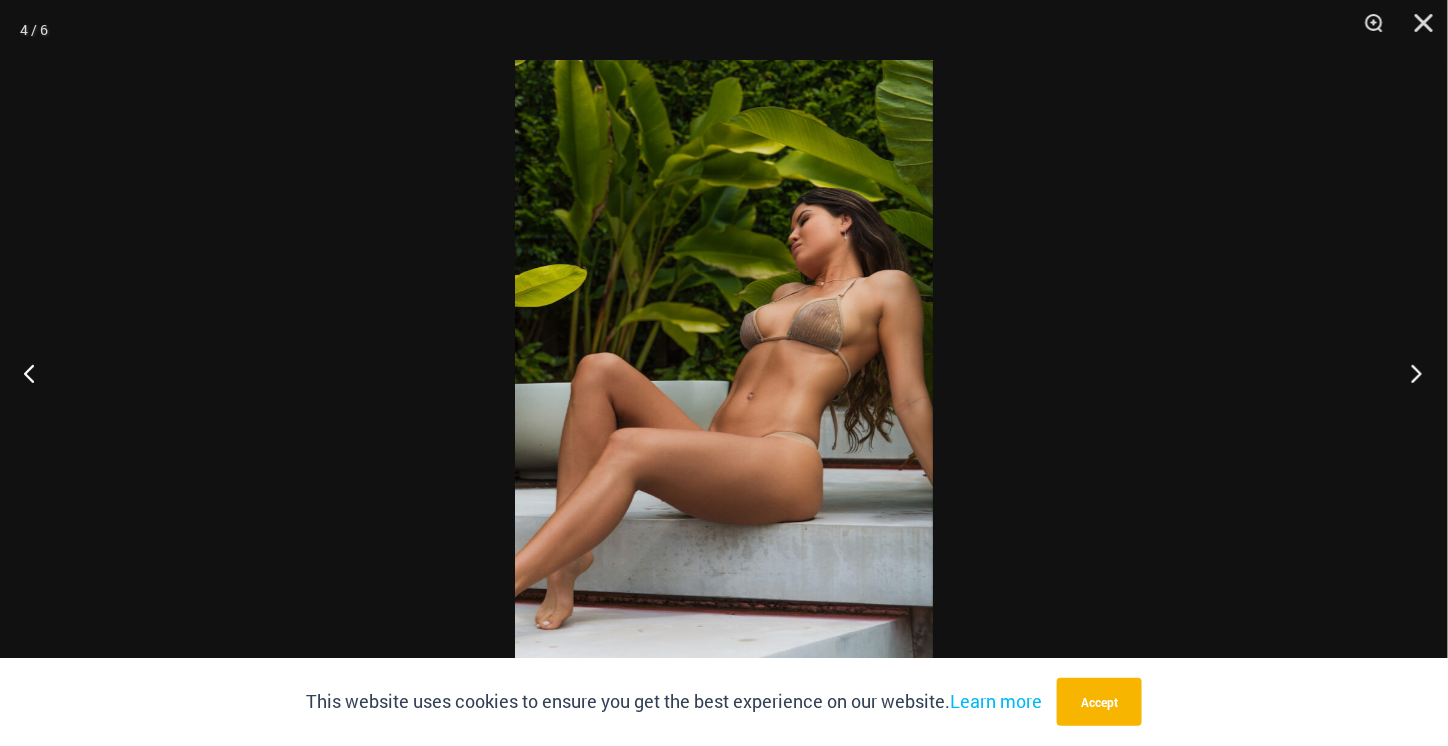 click at bounding box center [1410, 373] 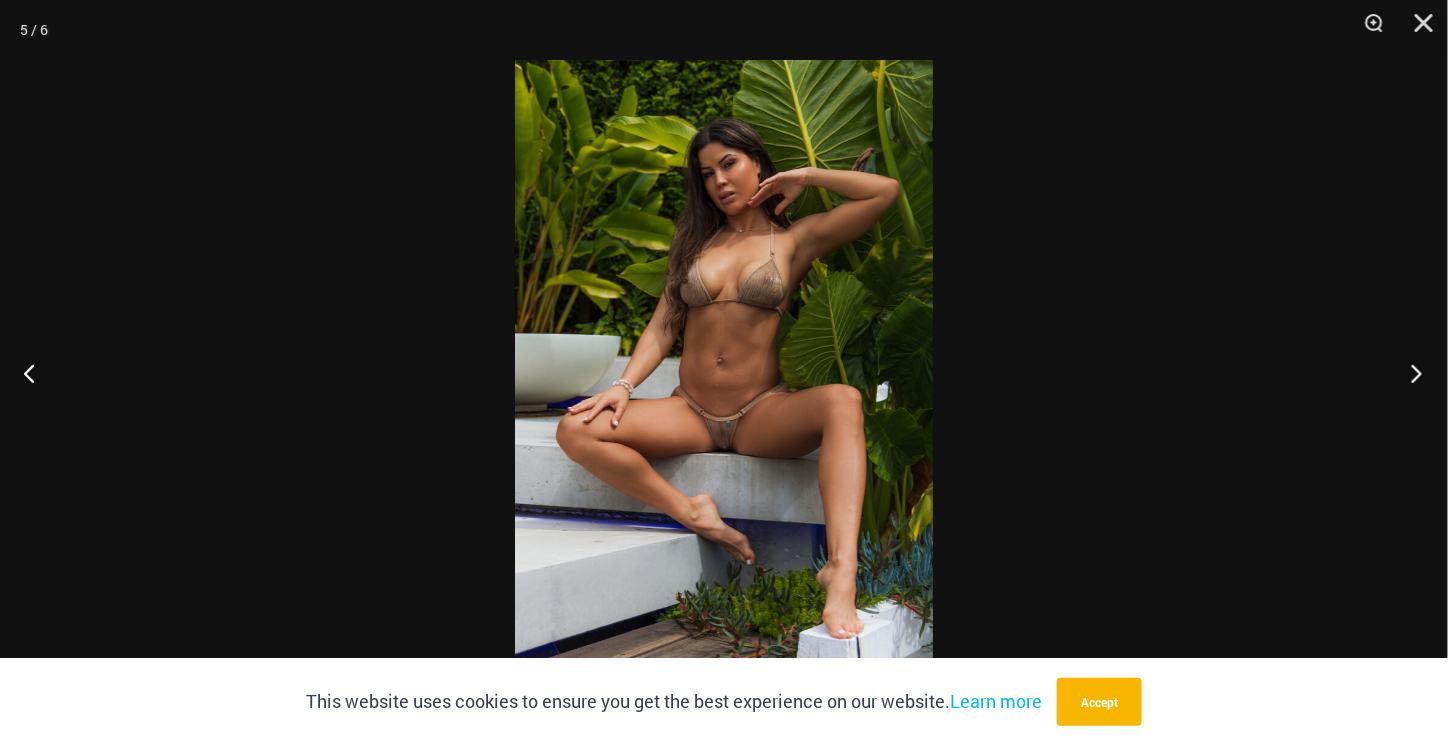 click at bounding box center (1410, 373) 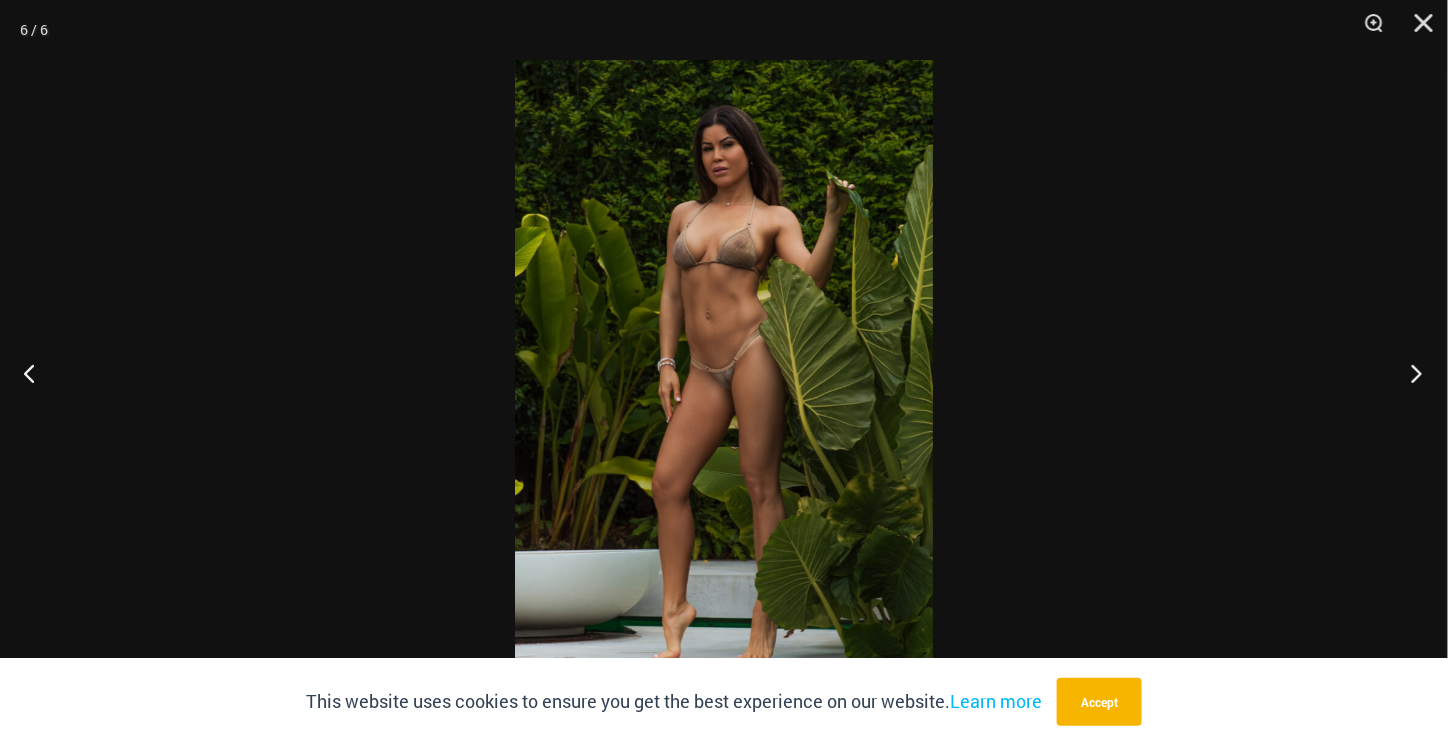 click at bounding box center [1410, 373] 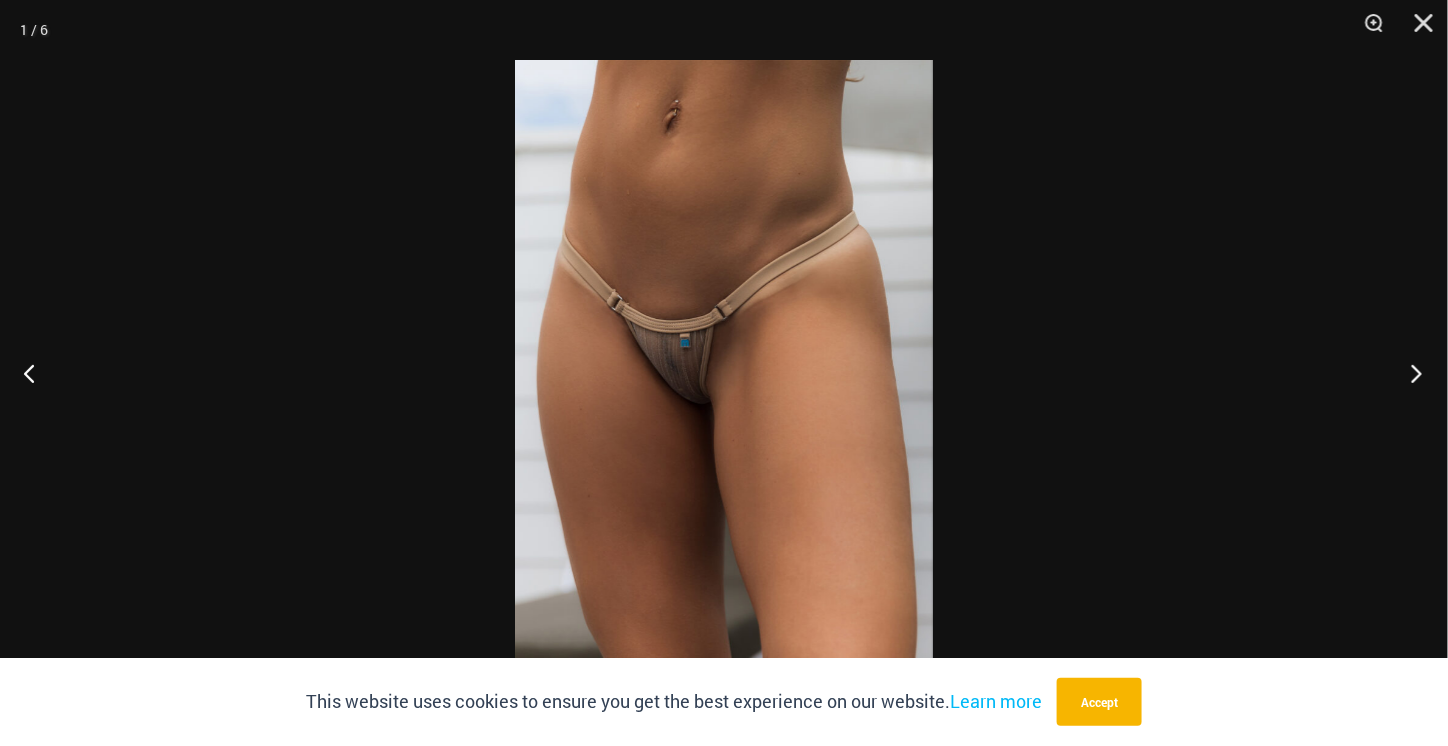 click at bounding box center (1410, 373) 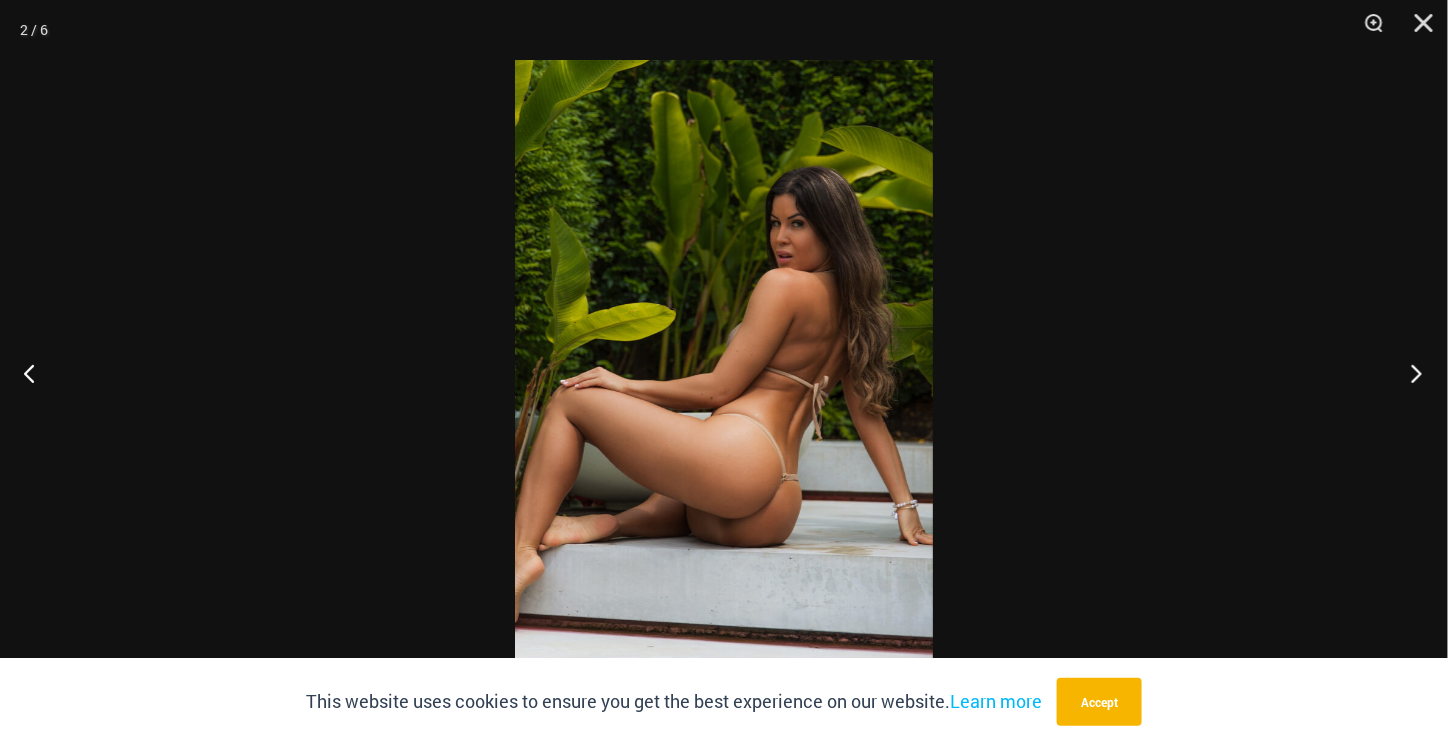 click at bounding box center [1410, 373] 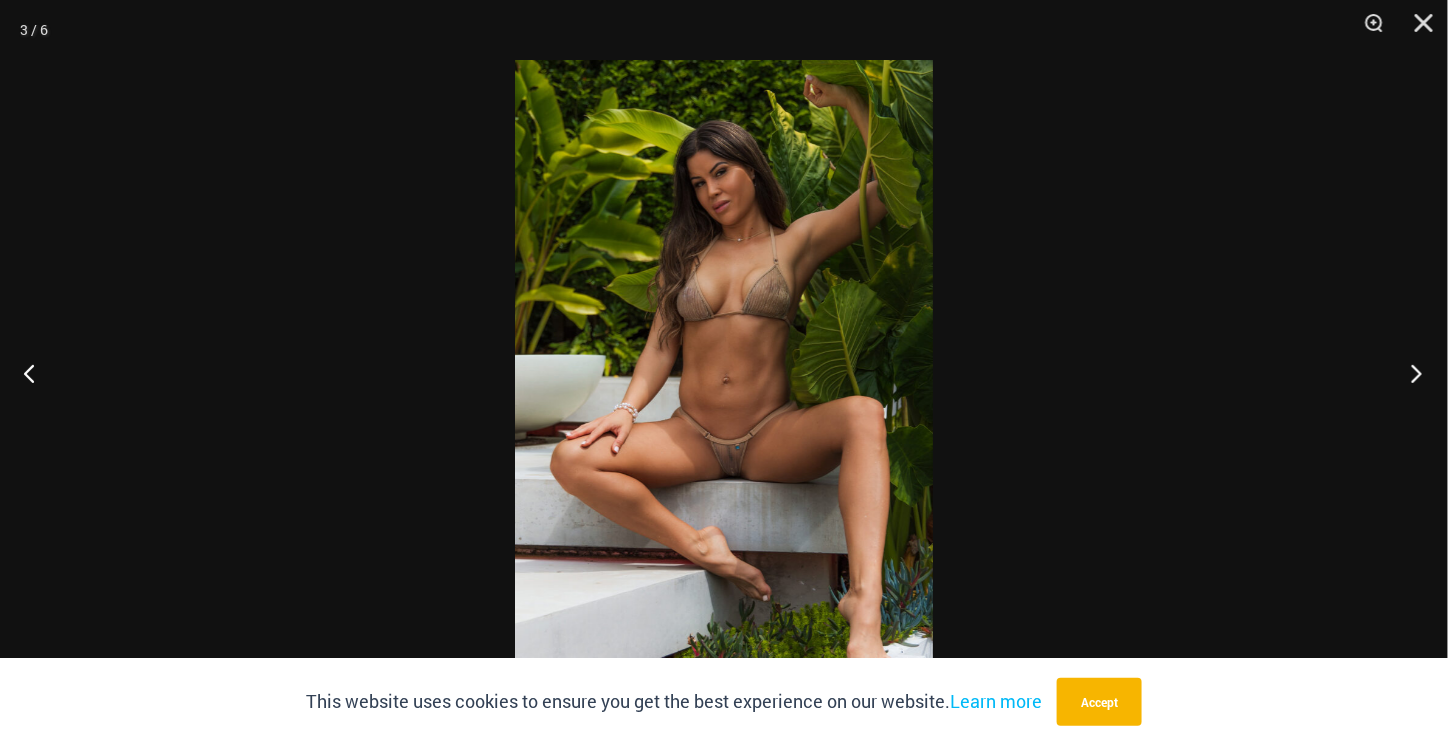 click at bounding box center (1410, 373) 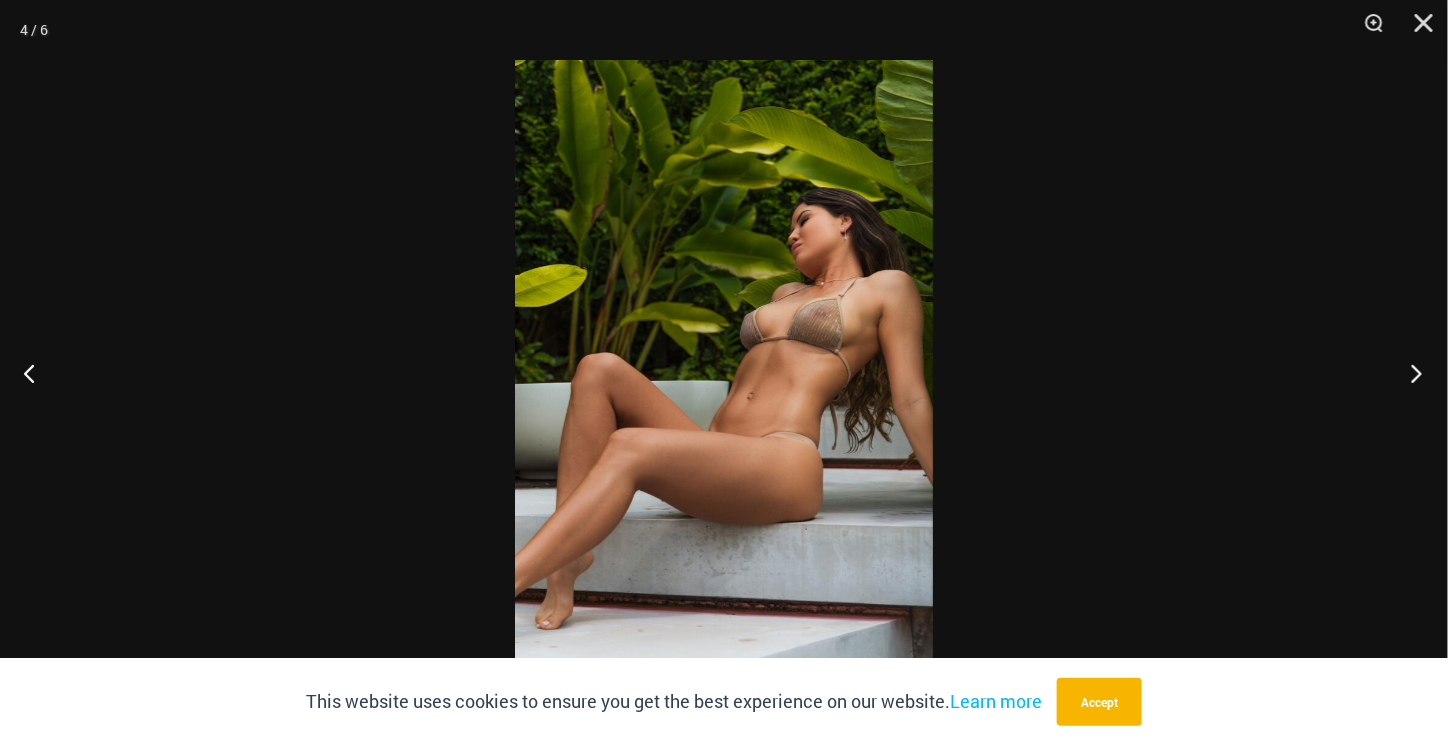click at bounding box center [1410, 373] 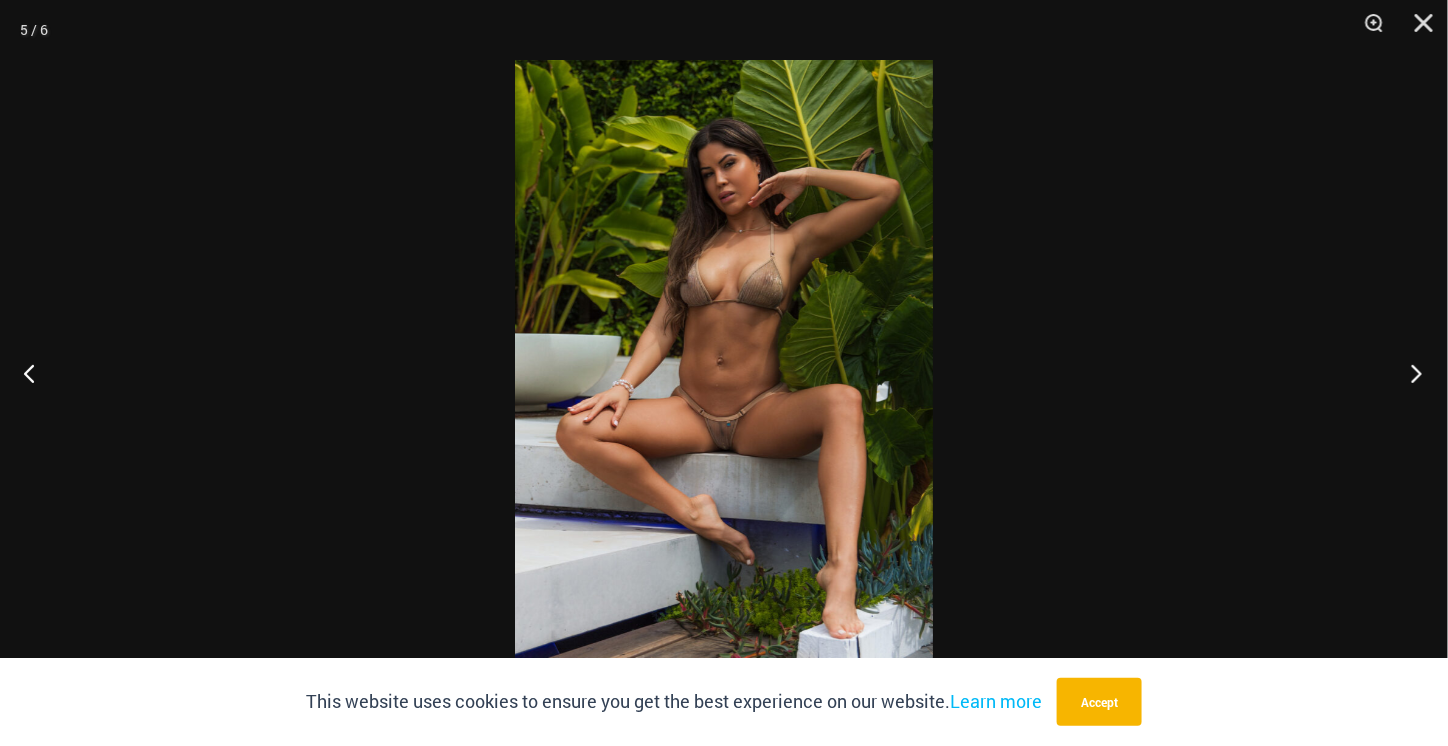 click at bounding box center (1410, 373) 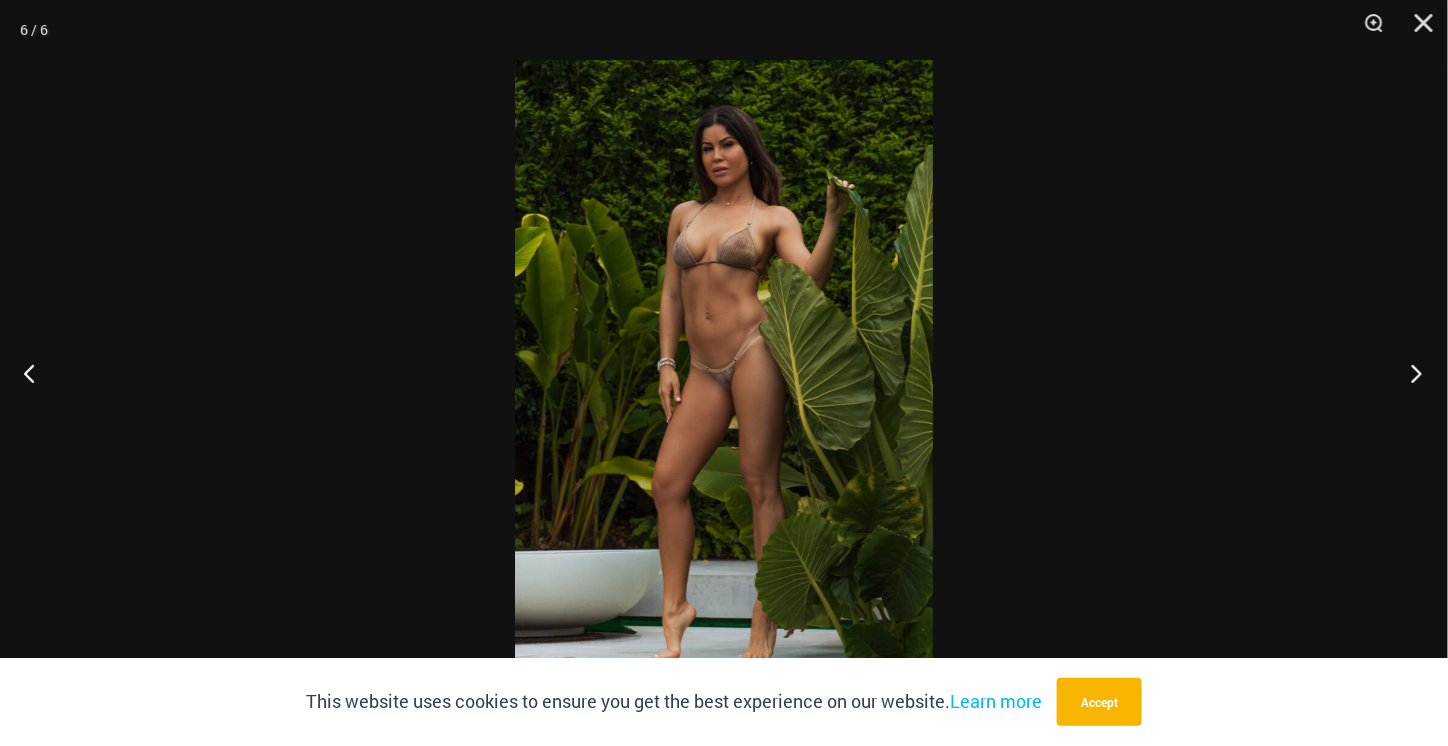 click at bounding box center [1410, 373] 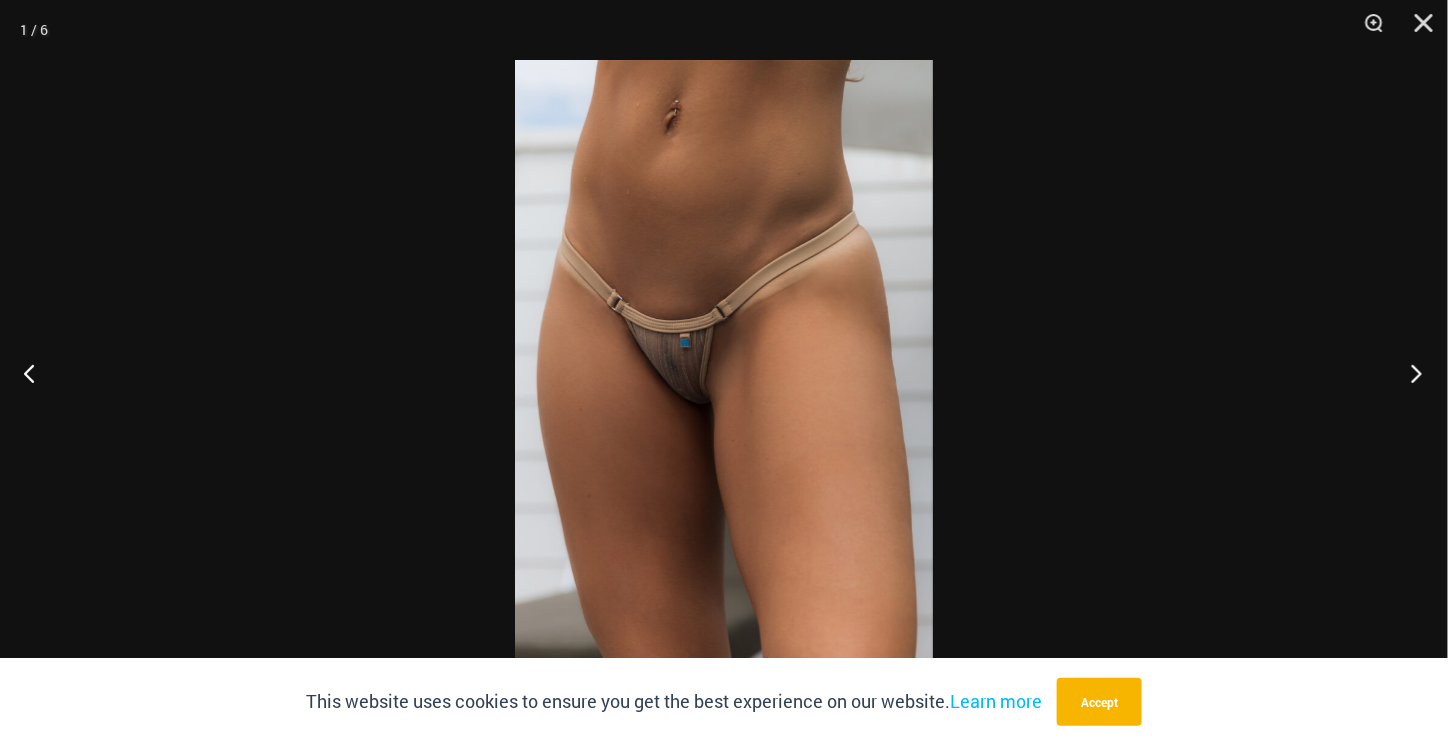 click at bounding box center (1410, 373) 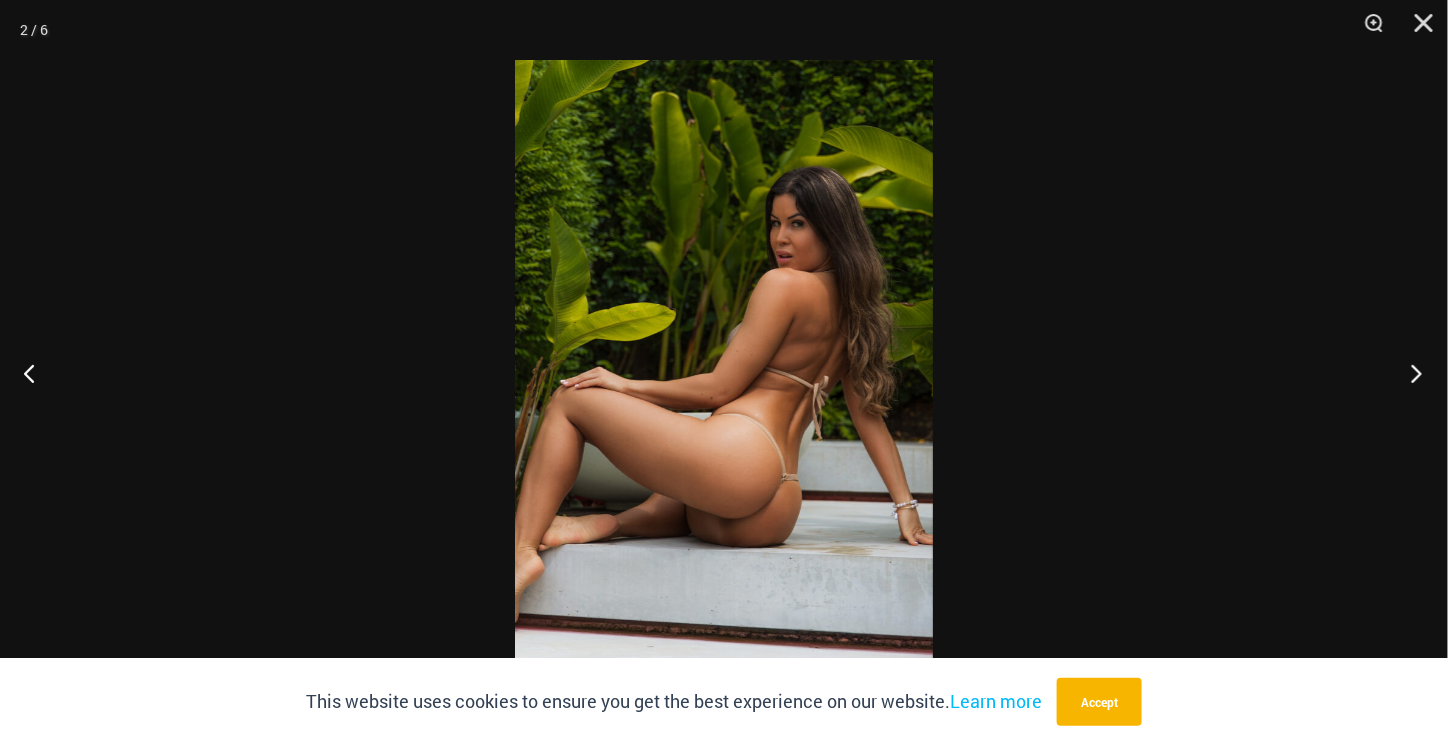 click at bounding box center [1410, 373] 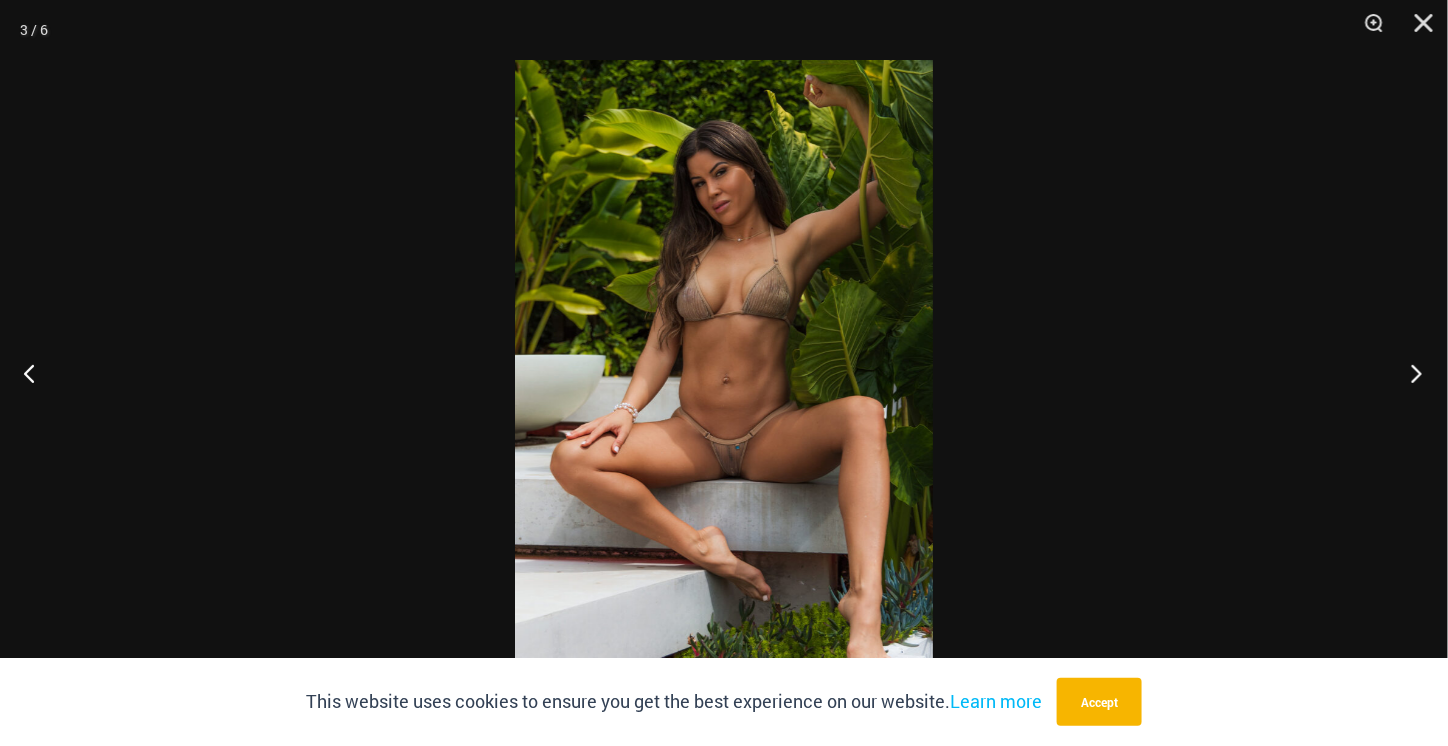click at bounding box center [1410, 373] 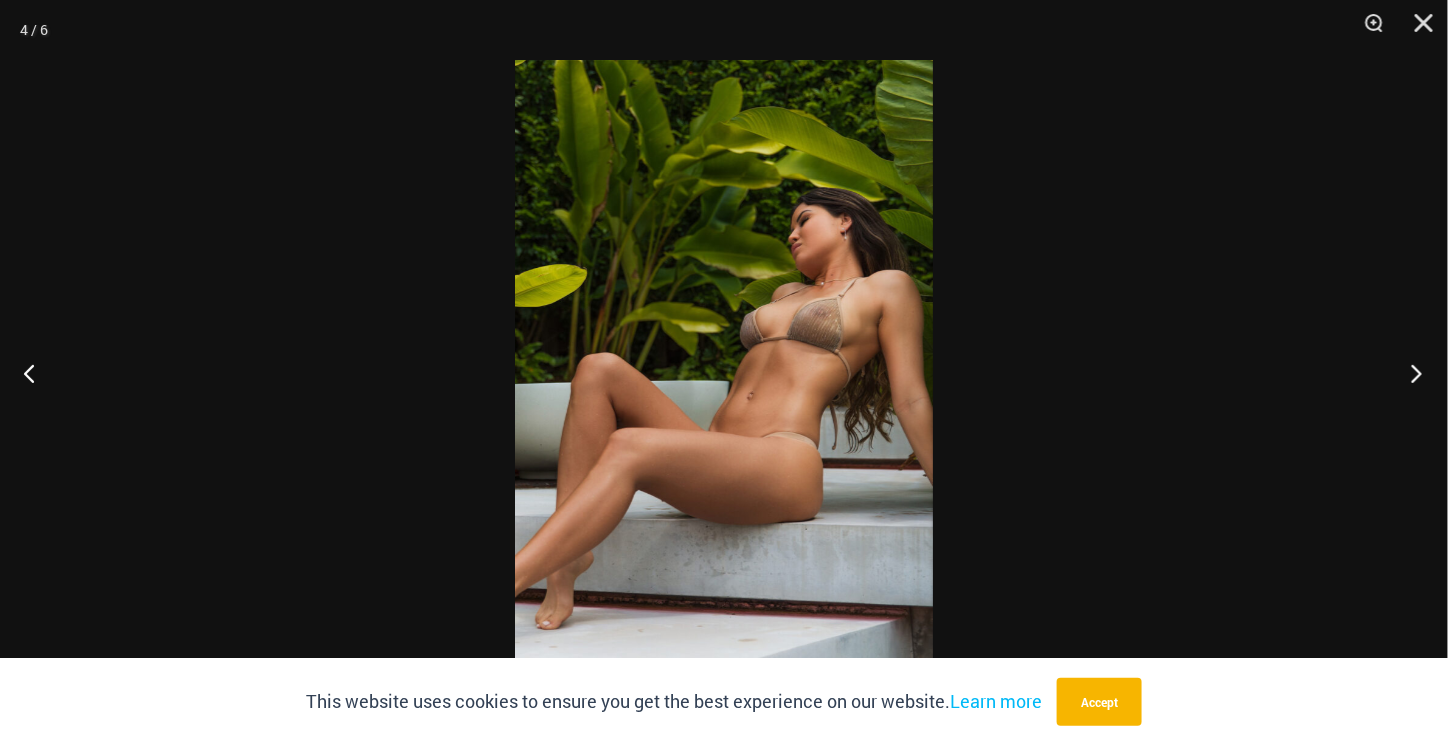 click at bounding box center (1410, 373) 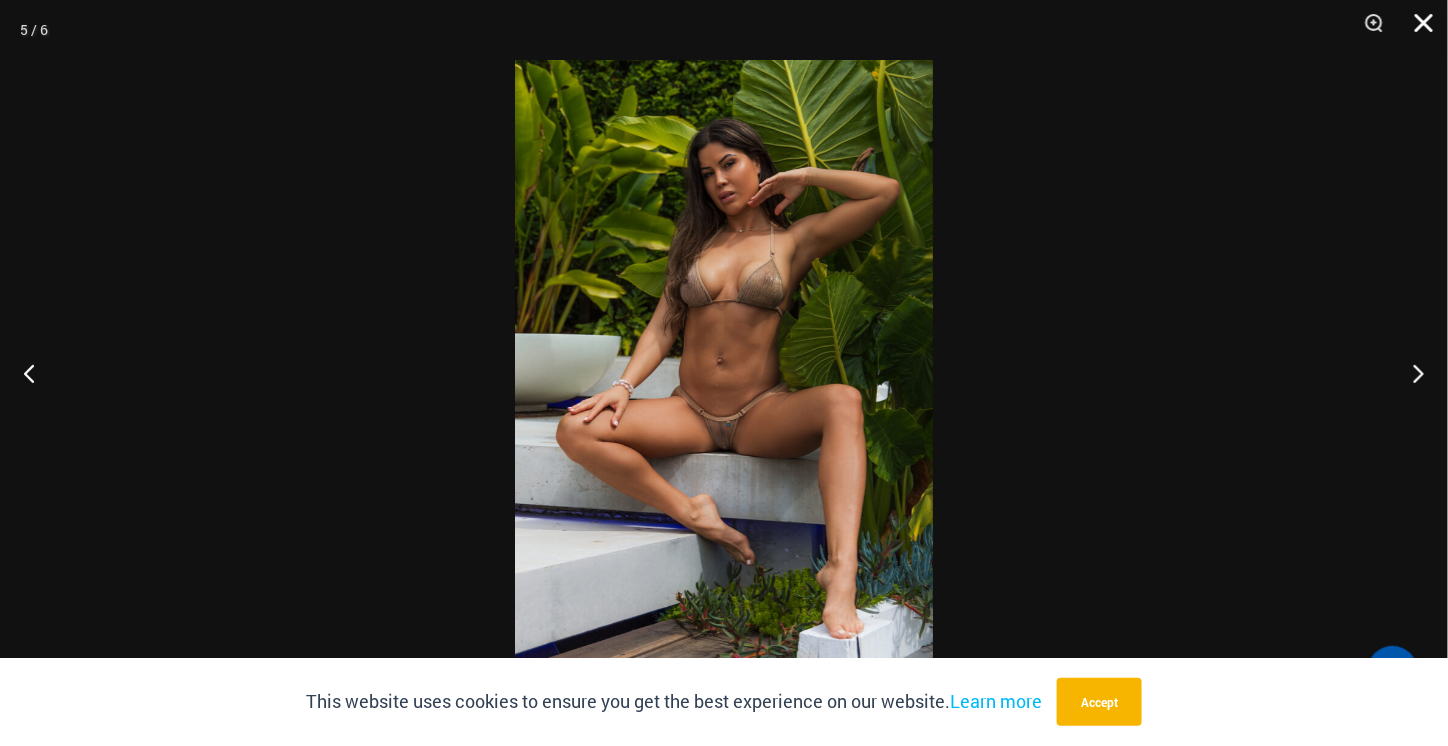 click at bounding box center (1417, 30) 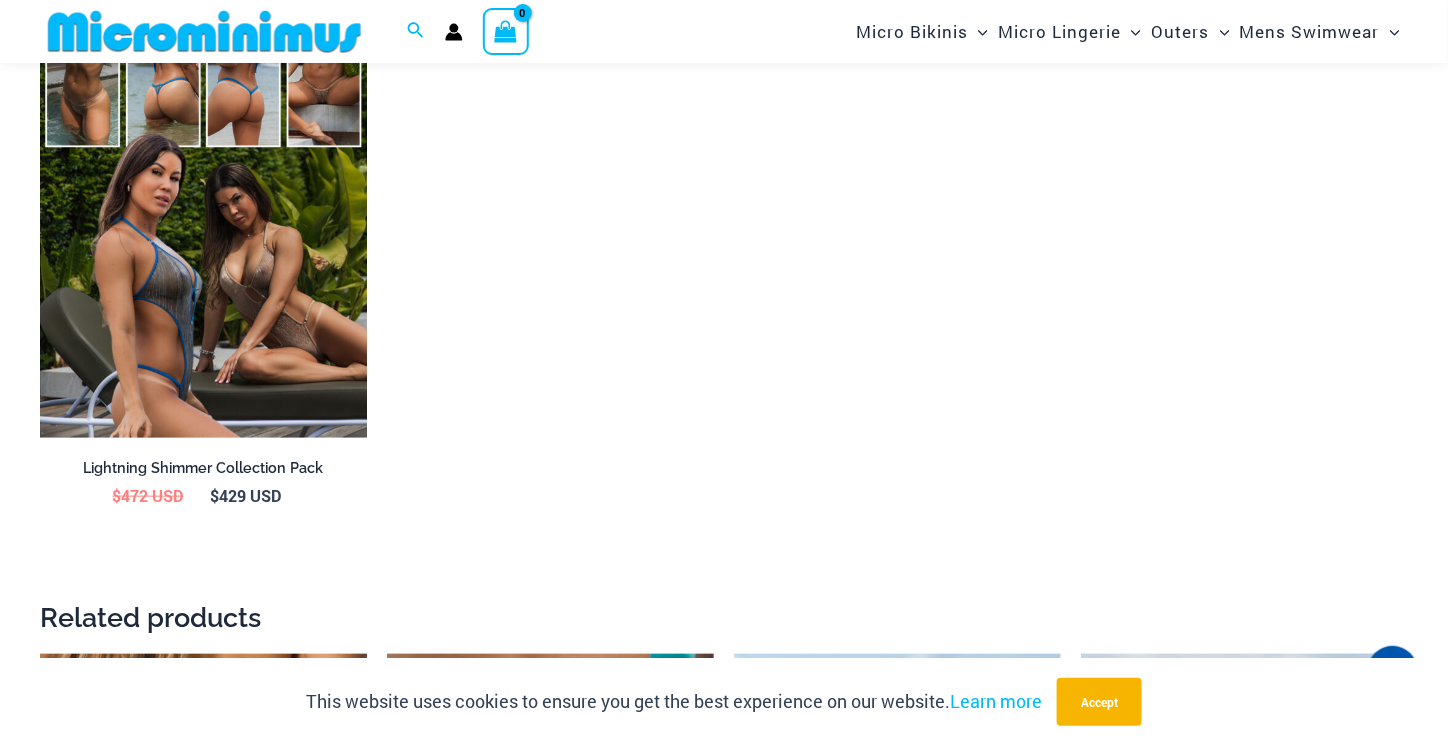 scroll, scrollTop: 3481, scrollLeft: 0, axis: vertical 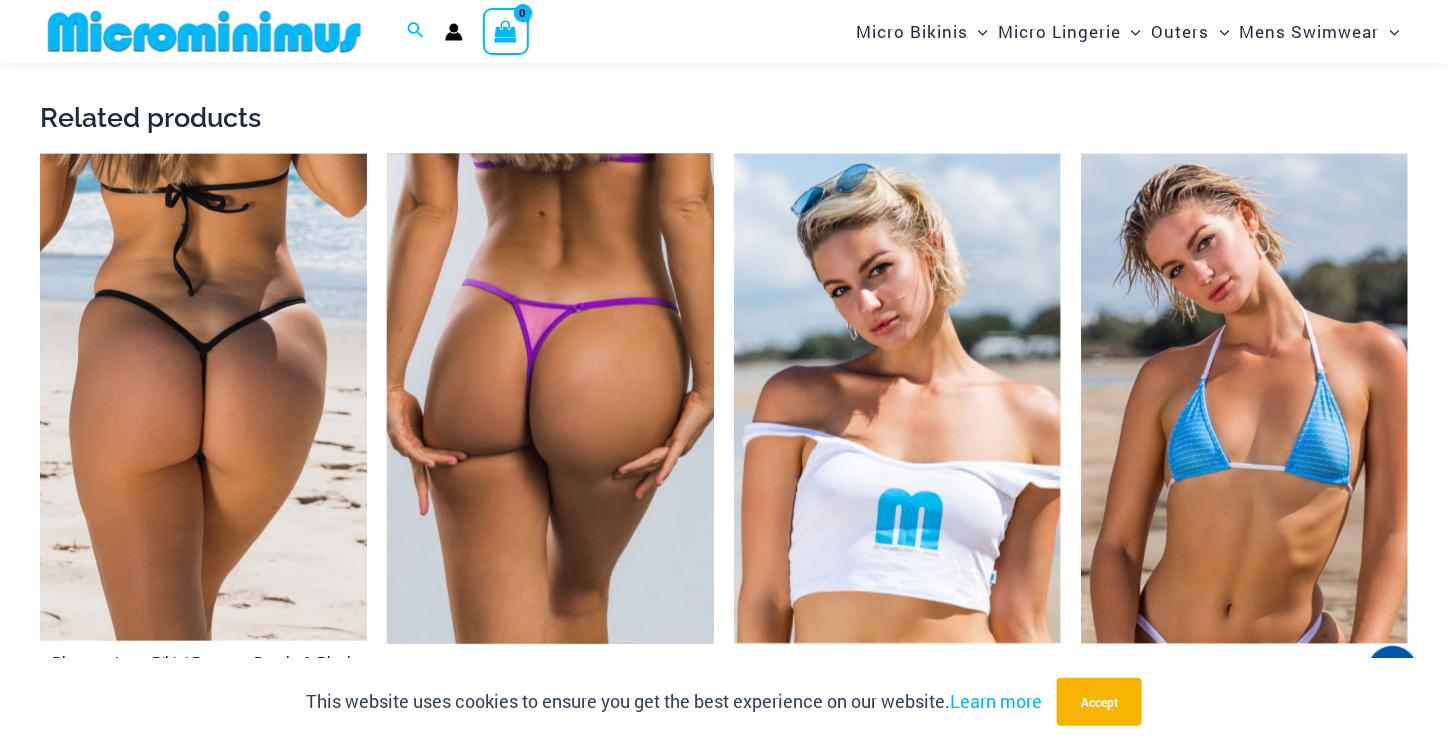 click at bounding box center [550, 399] 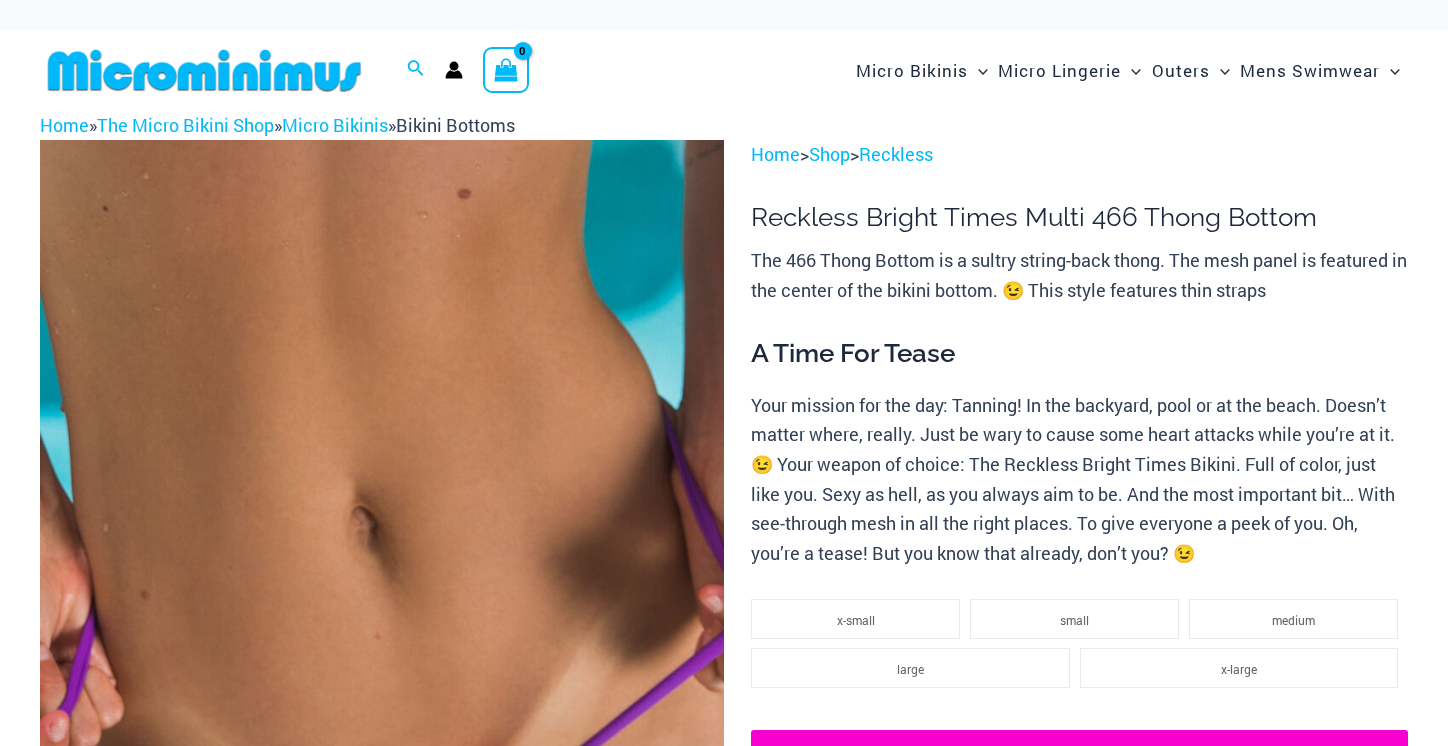 scroll, scrollTop: 0, scrollLeft: 0, axis: both 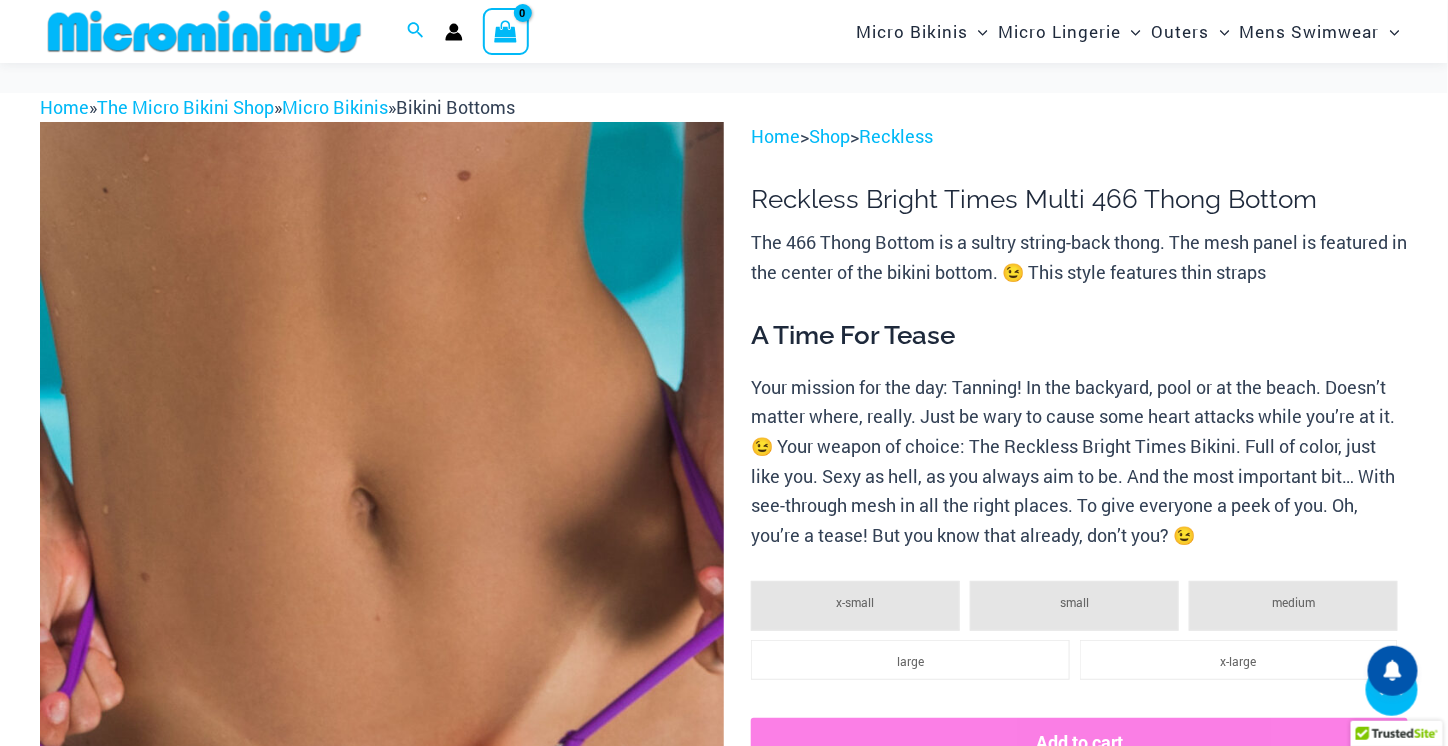 click at bounding box center (147, 1671) 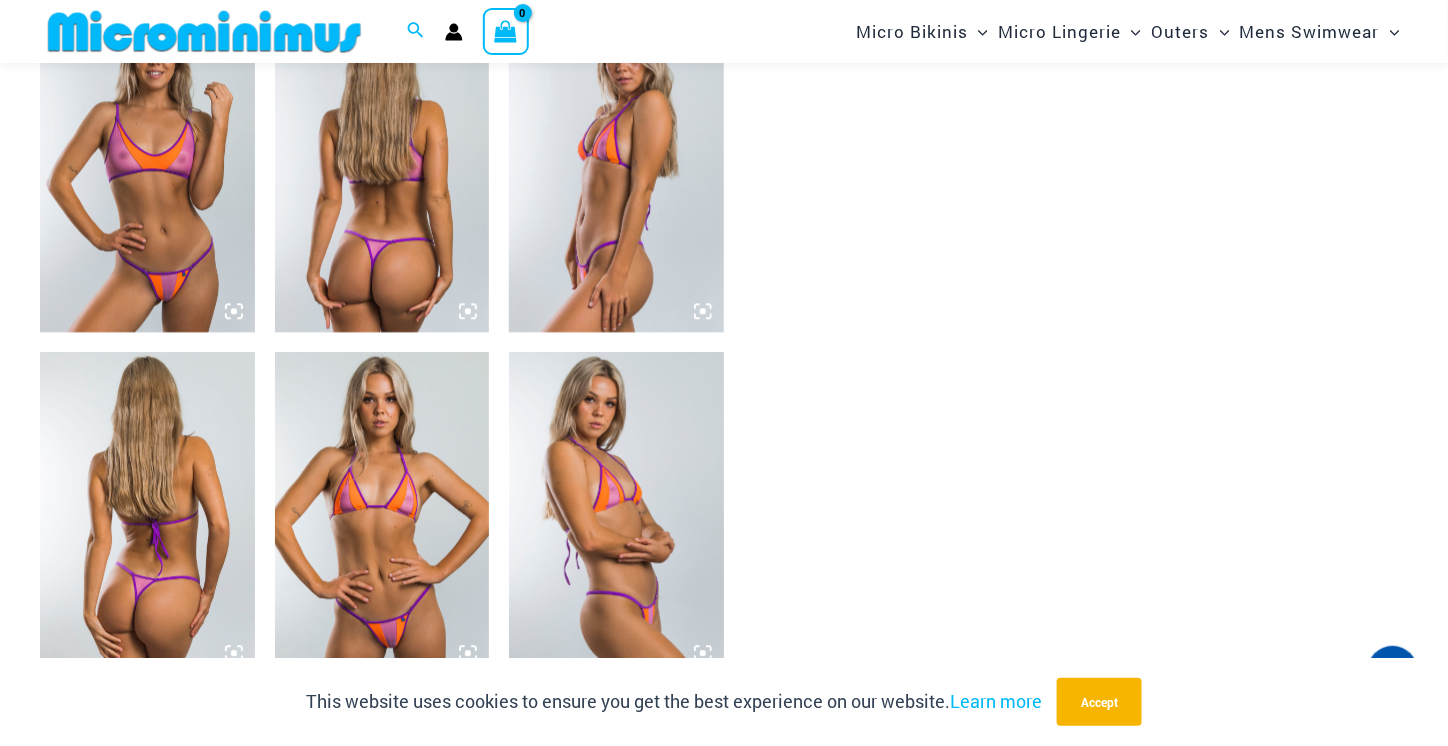 scroll, scrollTop: 1485, scrollLeft: 0, axis: vertical 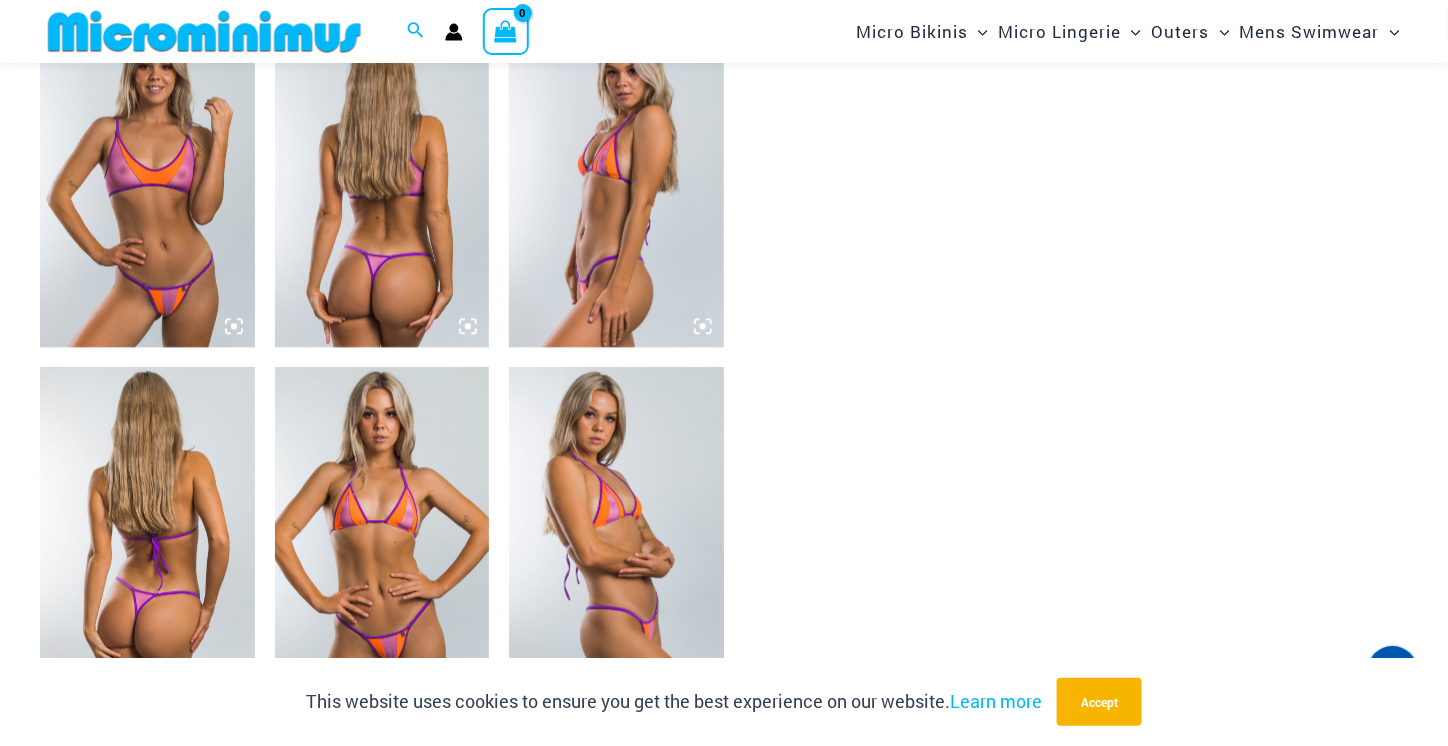 click at bounding box center [616, 528] 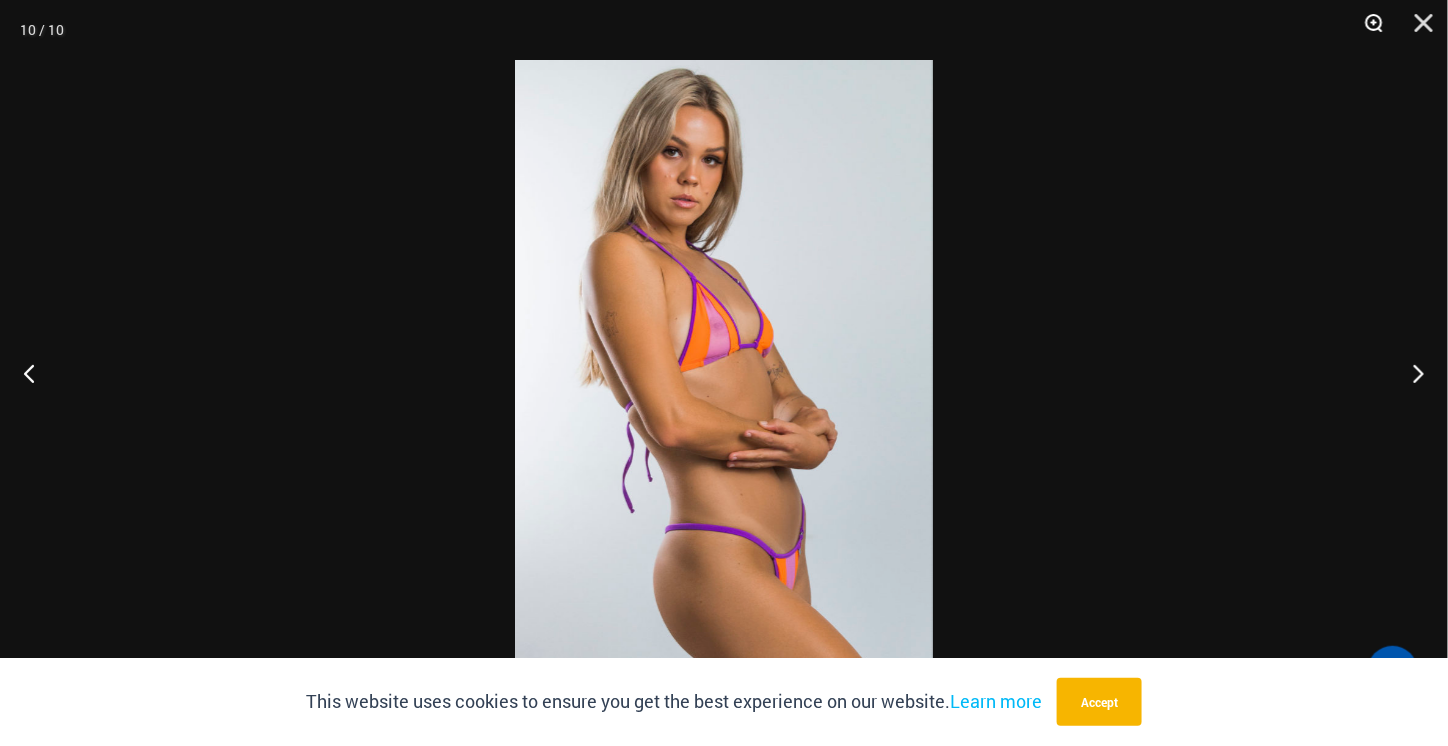 click at bounding box center [1367, 30] 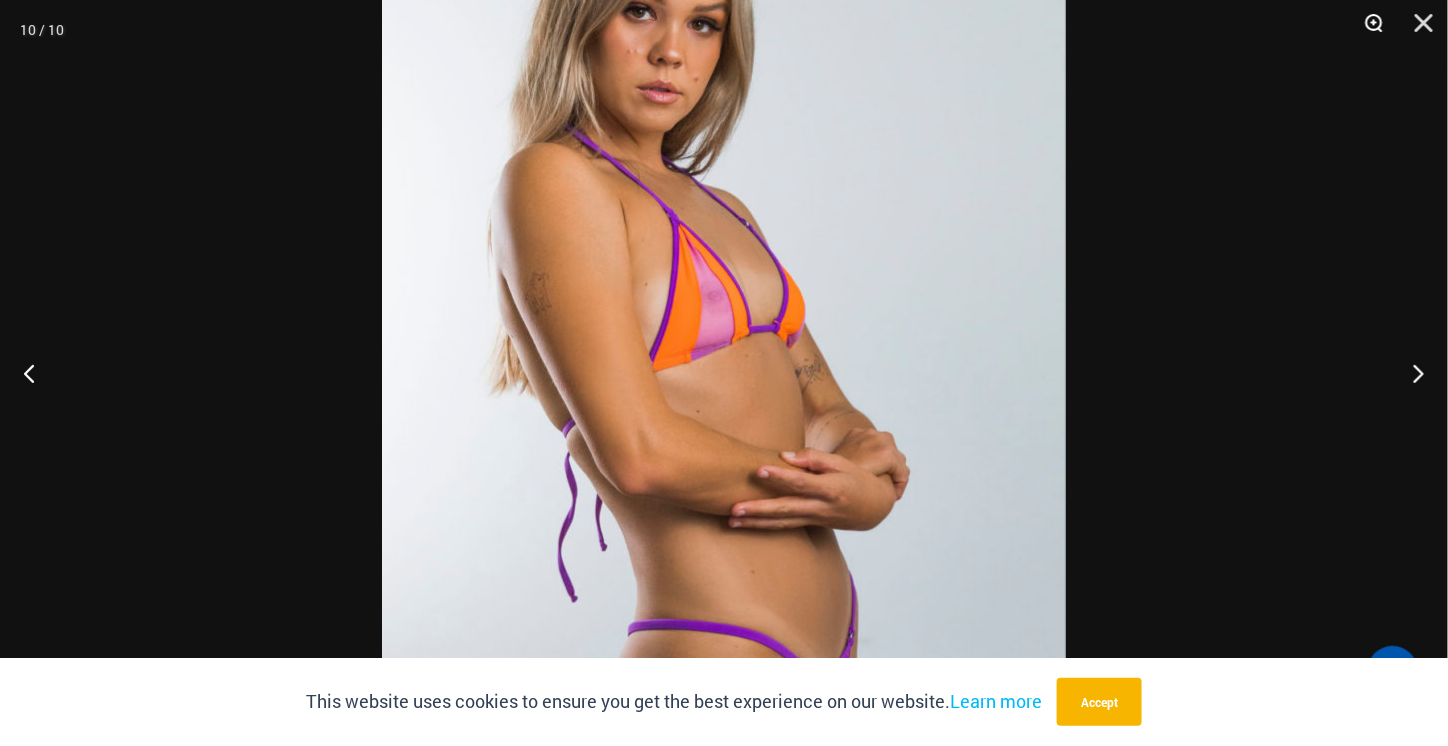 click at bounding box center [1367, 30] 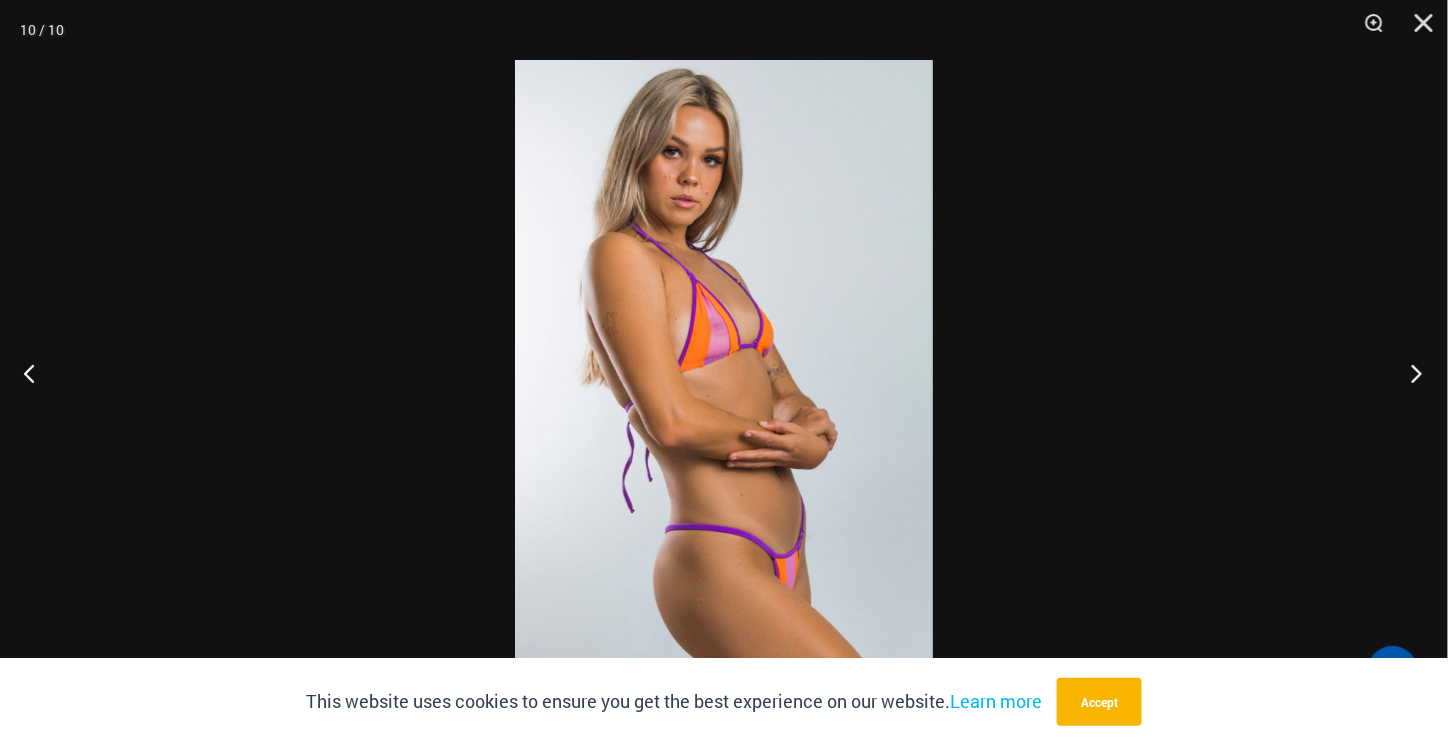 click at bounding box center [1410, 373] 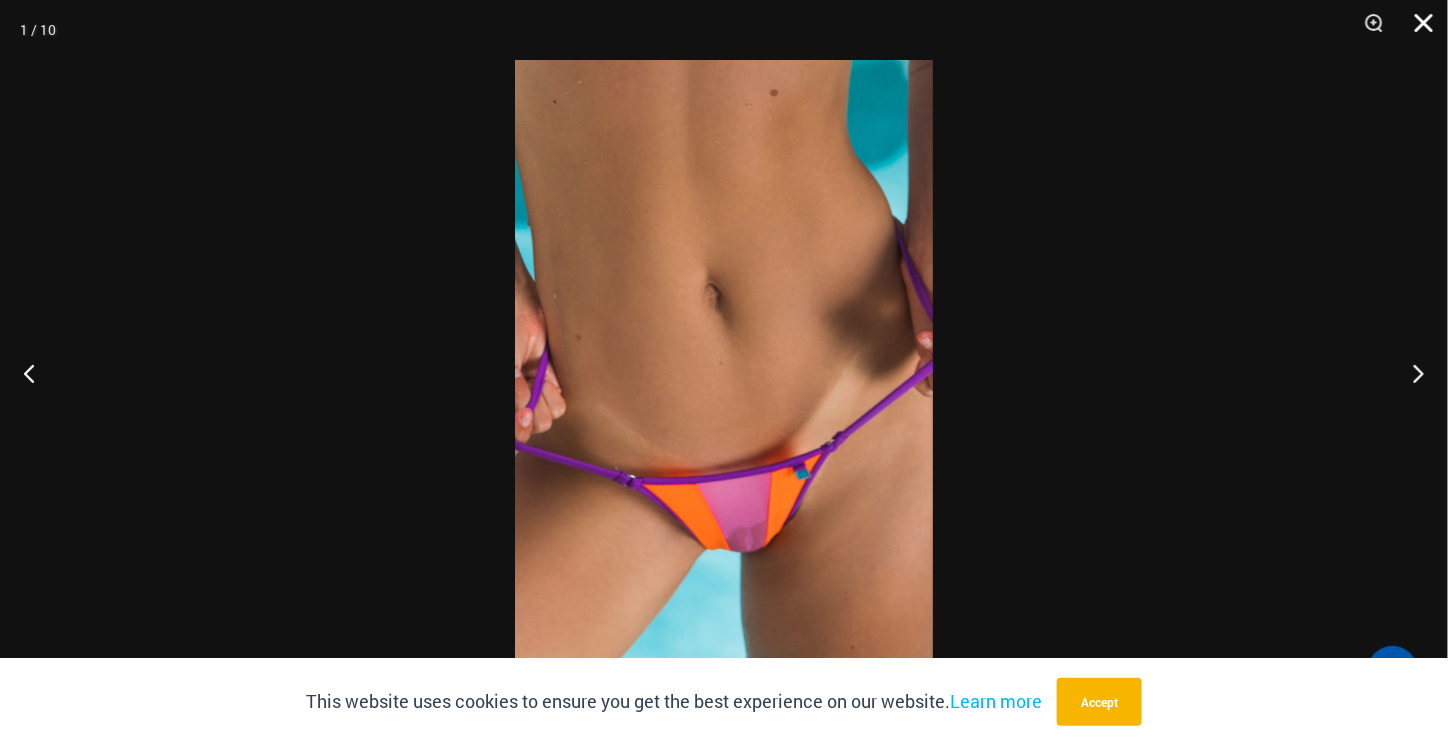 click at bounding box center (1417, 30) 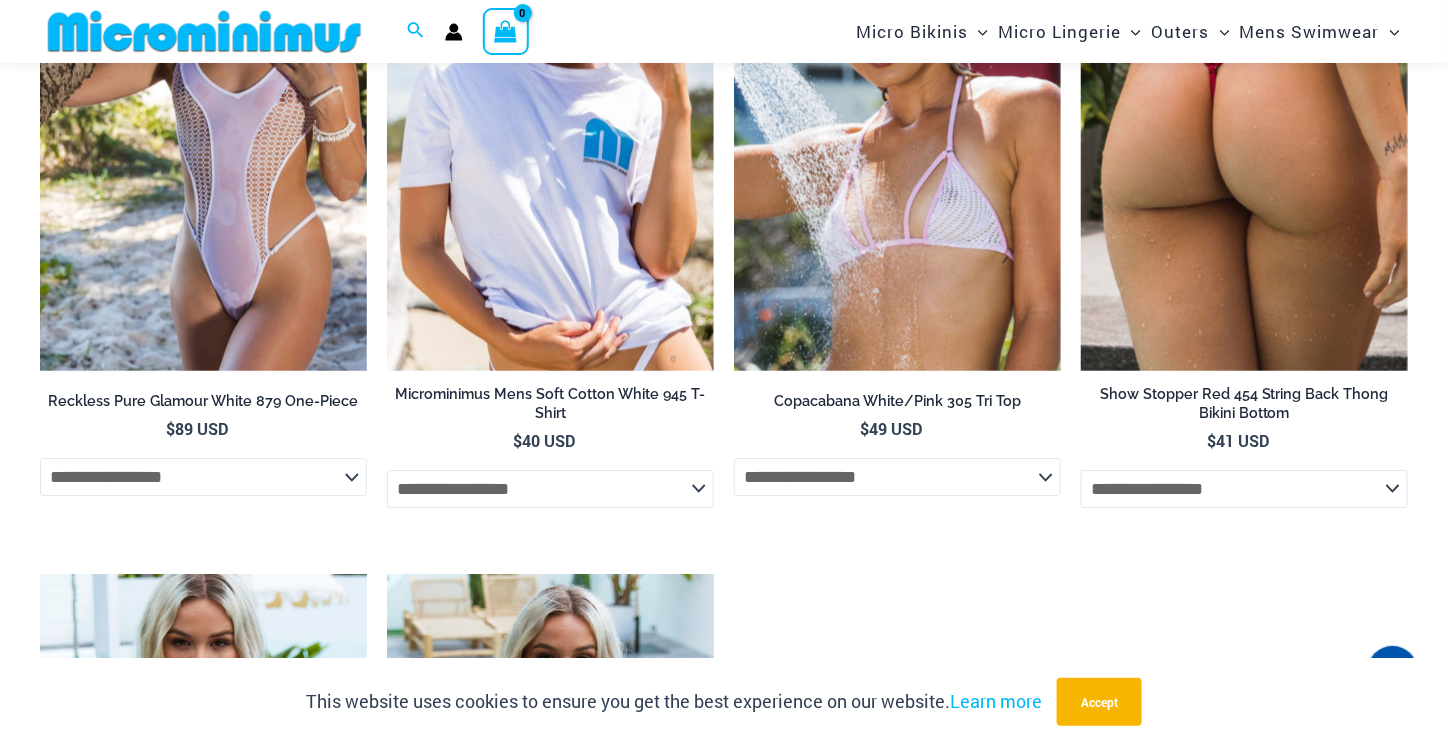 scroll, scrollTop: 4985, scrollLeft: 0, axis: vertical 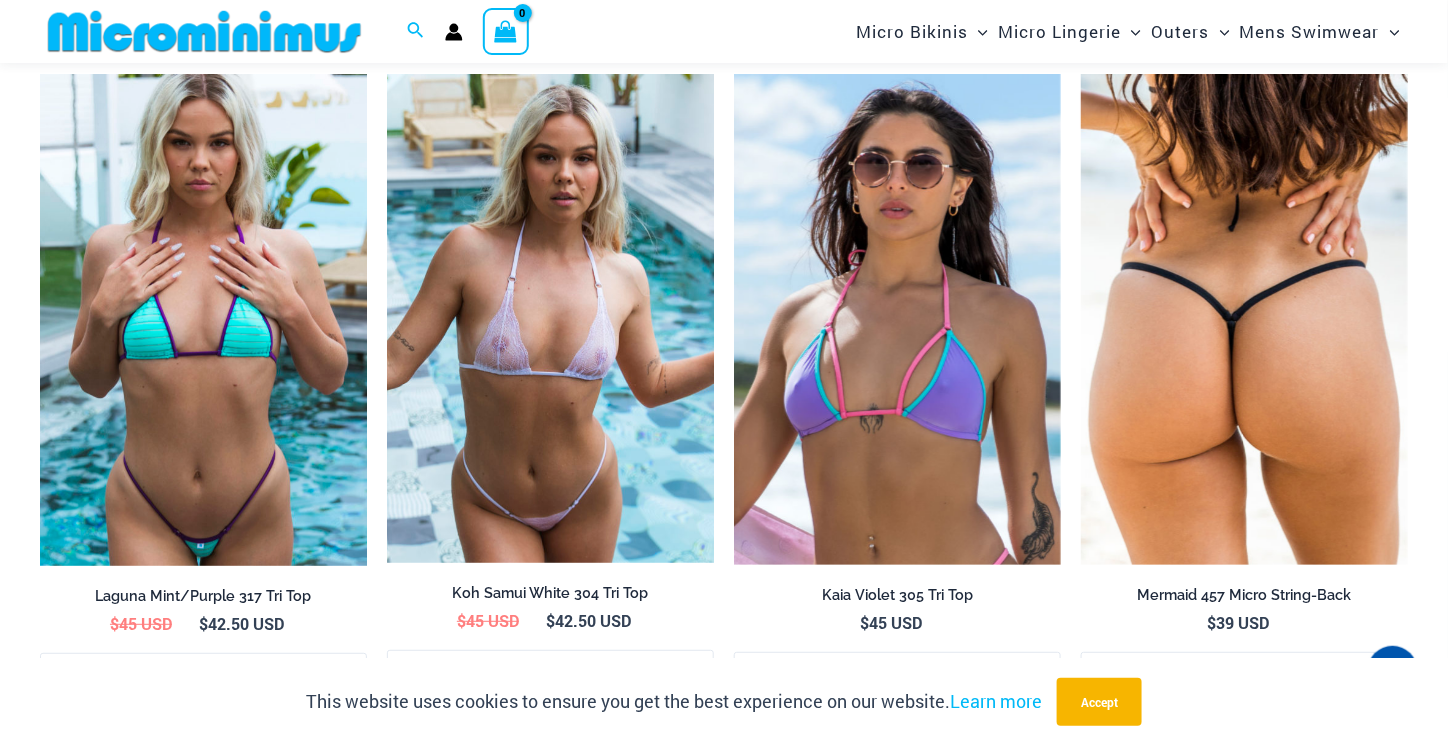 click at bounding box center (550, 318) 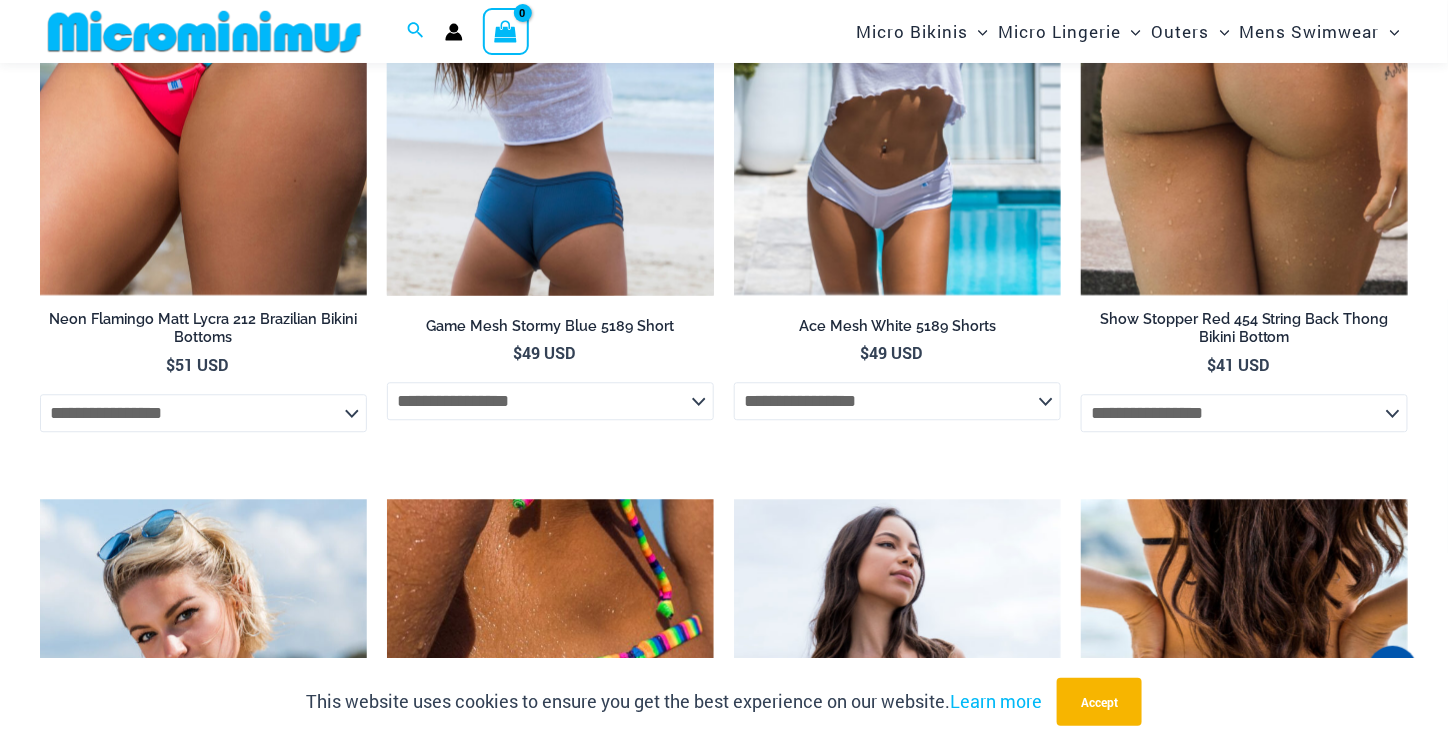 scroll, scrollTop: 981, scrollLeft: 0, axis: vertical 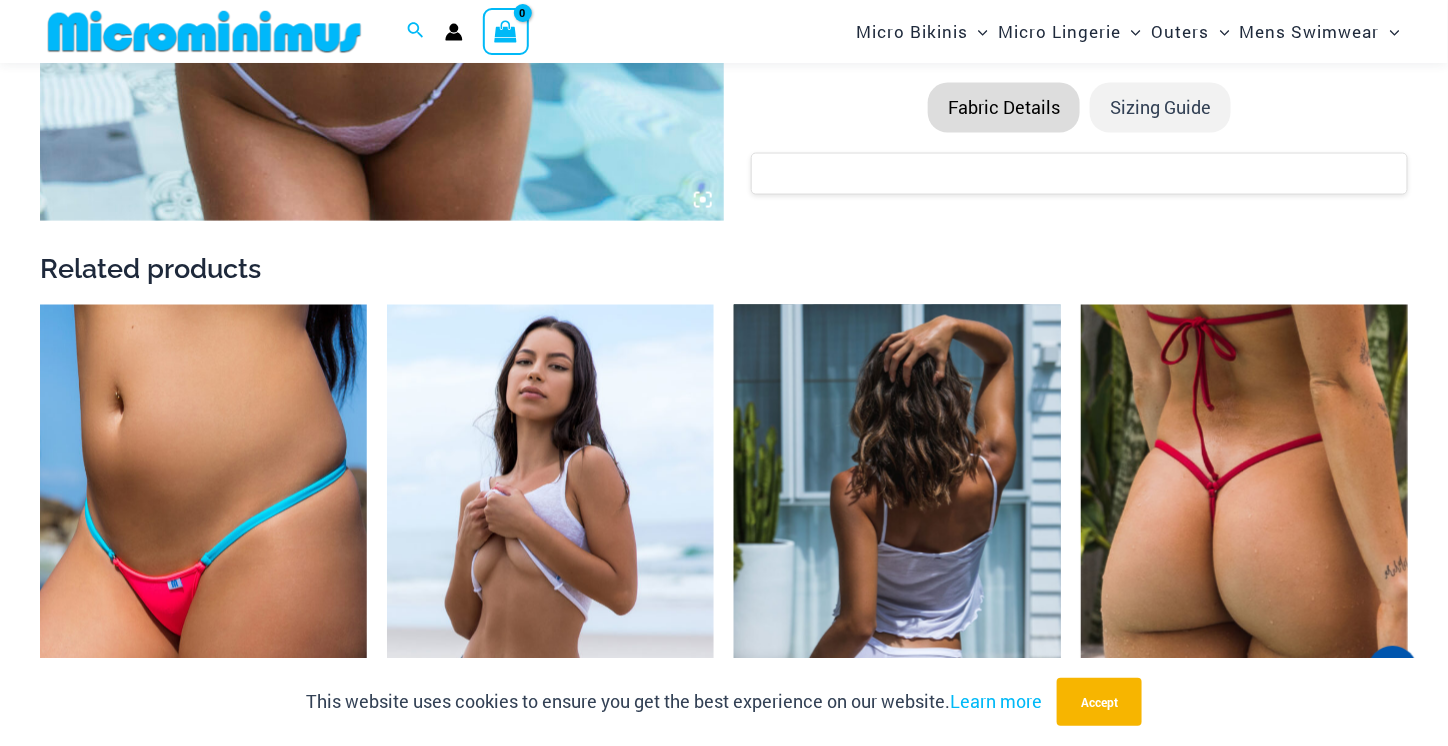 click at bounding box center (897, 550) 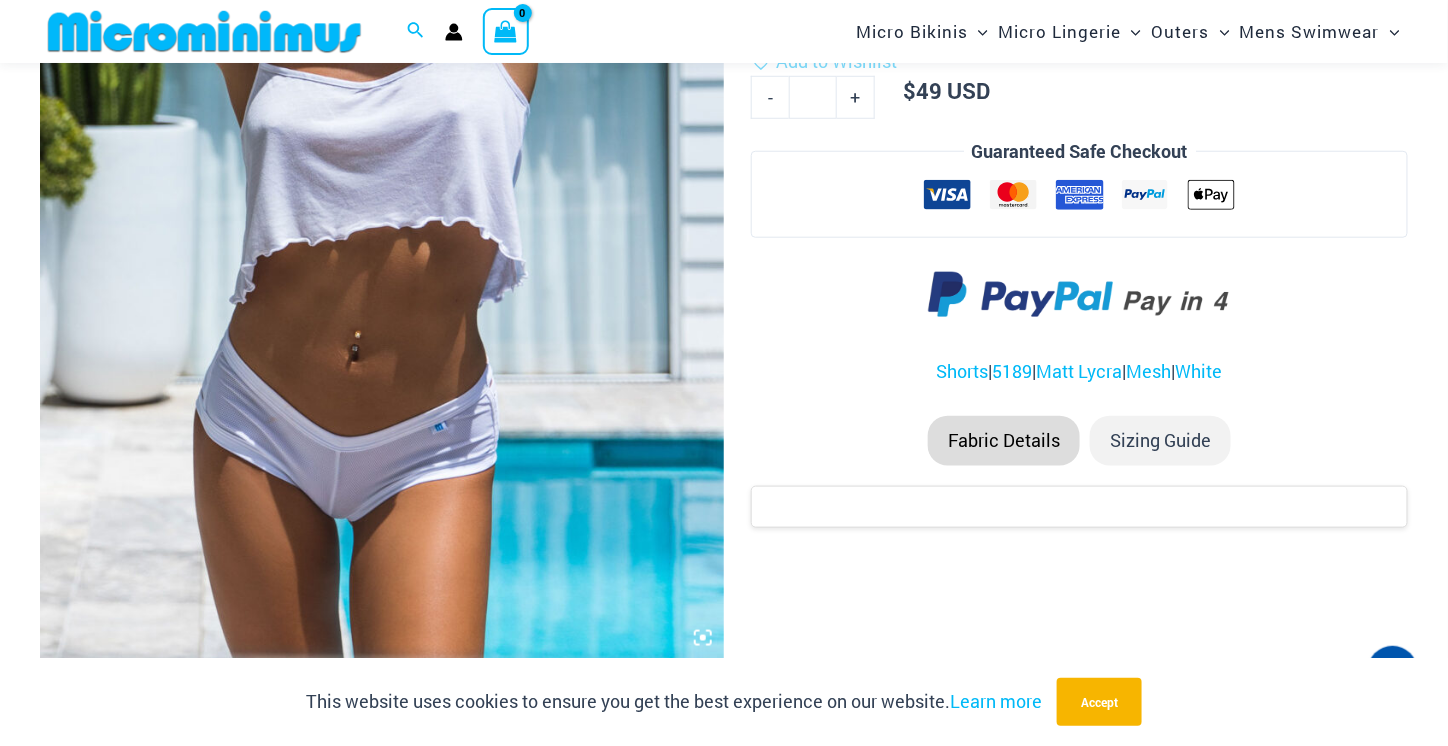 scroll, scrollTop: 481, scrollLeft: 0, axis: vertical 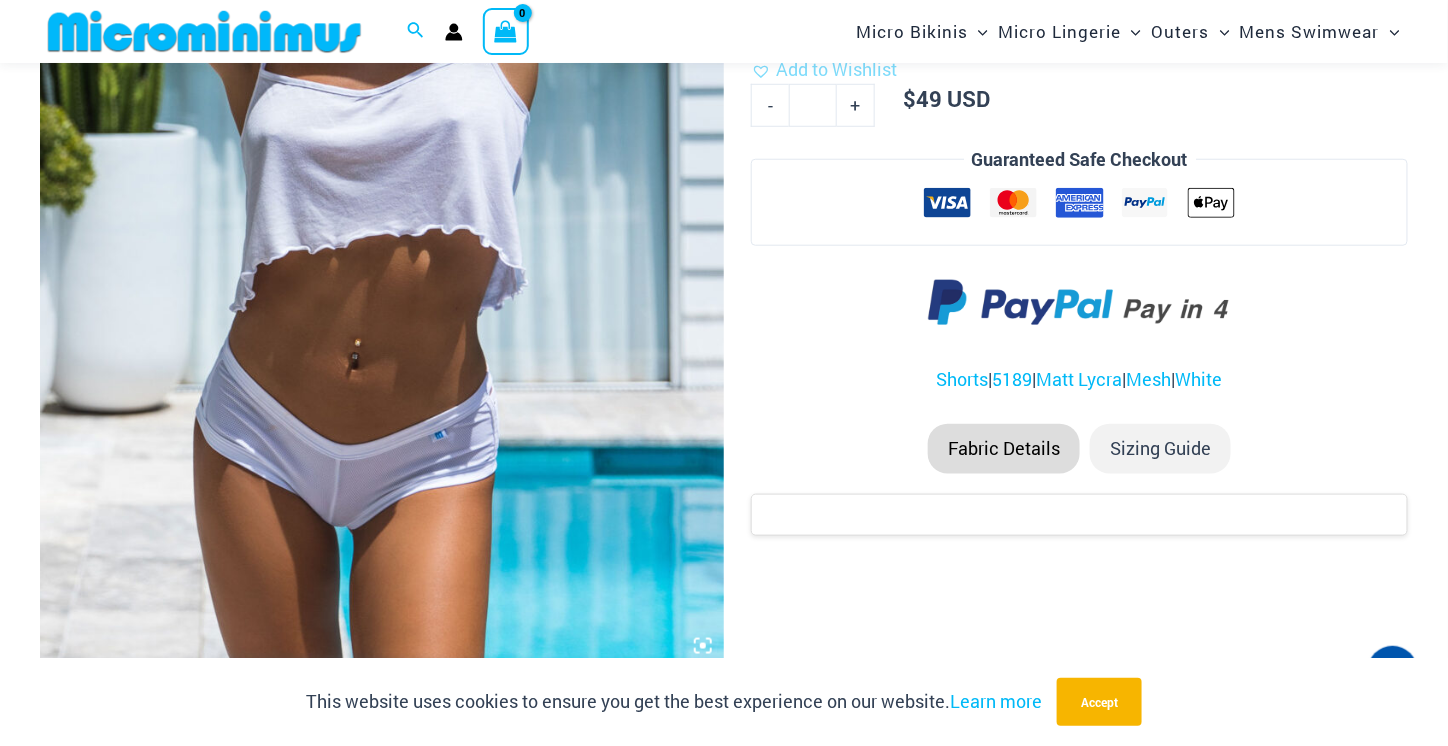 click at bounding box center (382, 154) 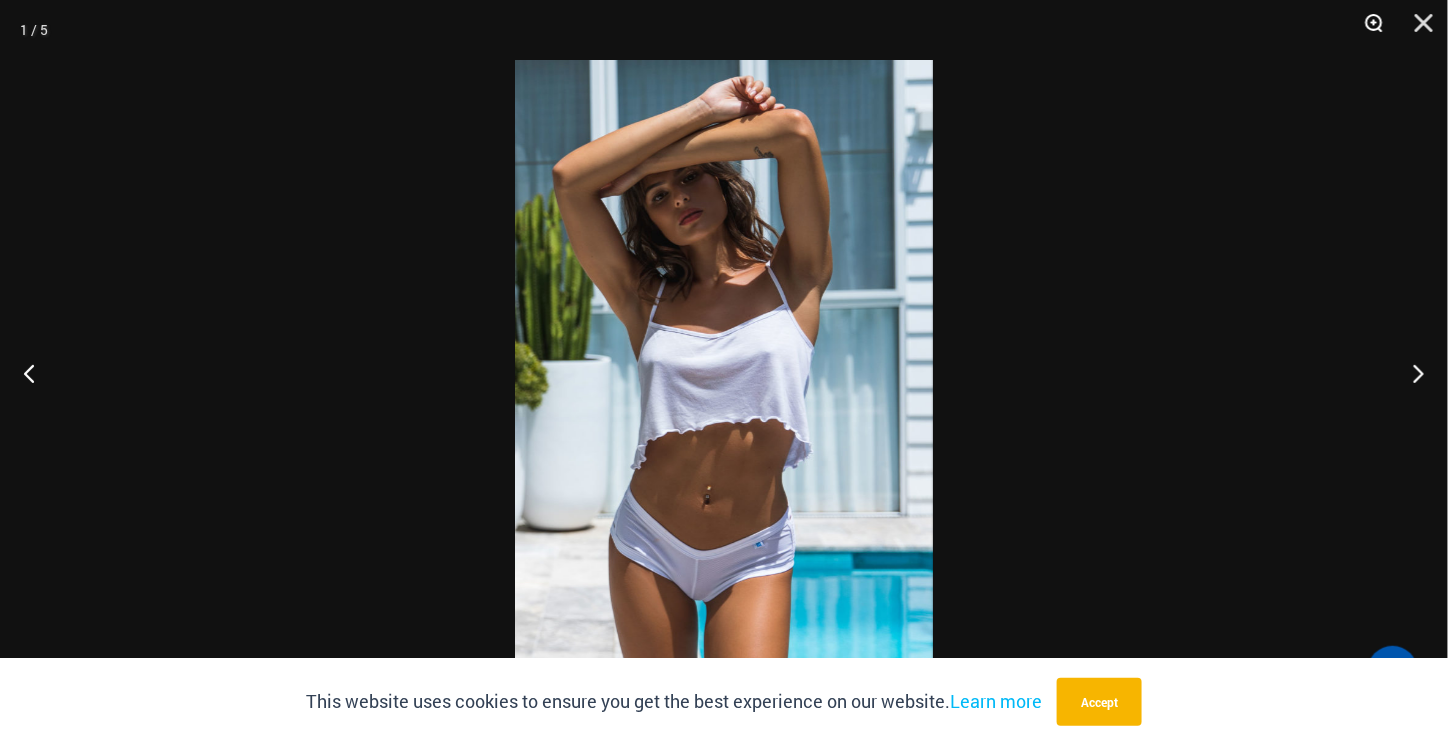 click at bounding box center [1367, 30] 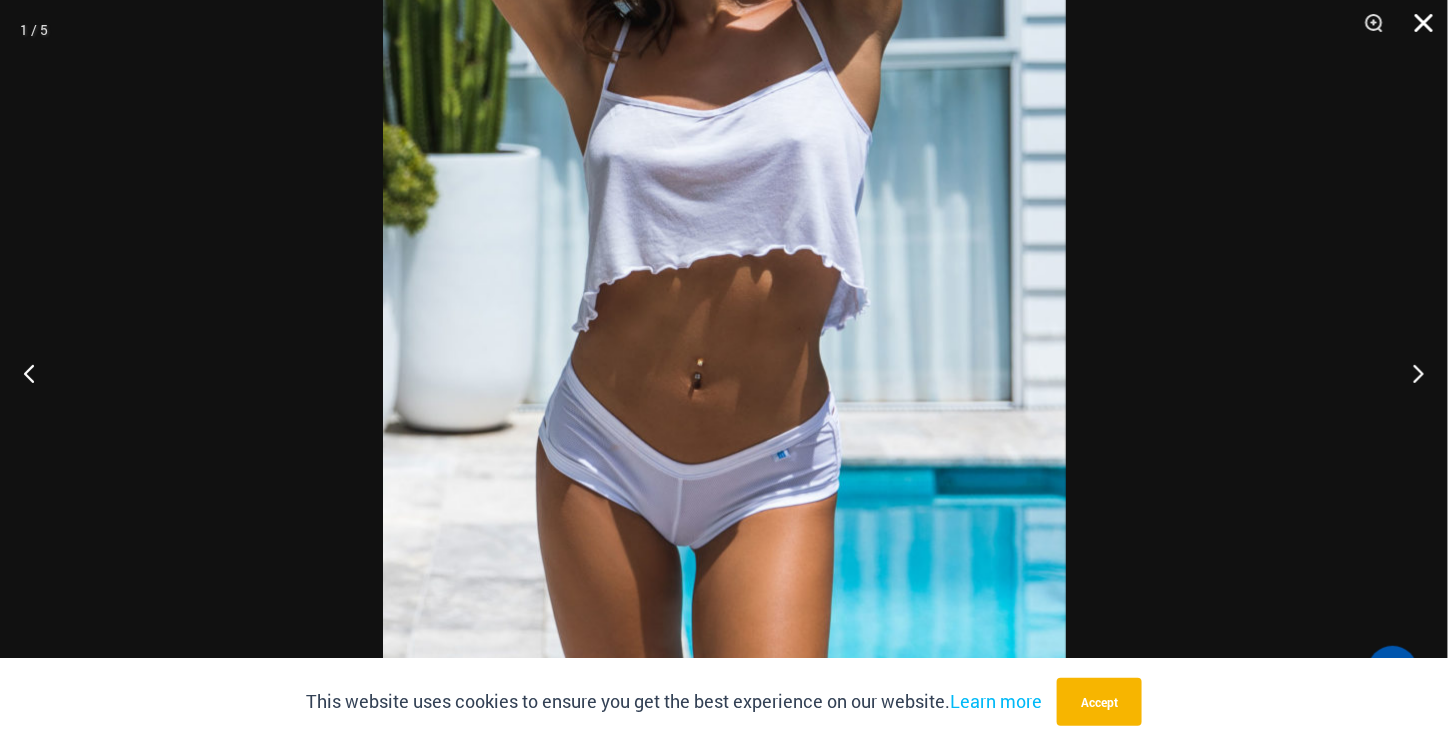click at bounding box center (1417, 30) 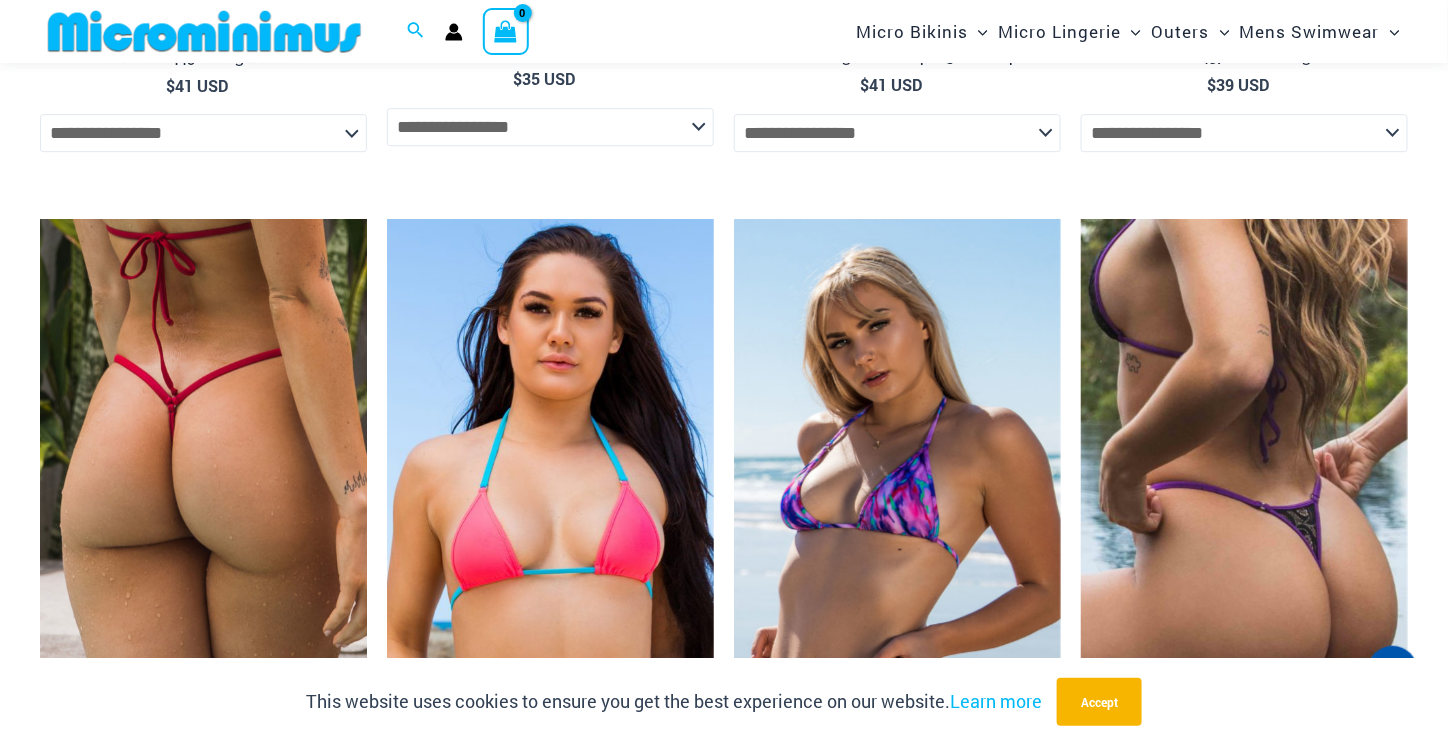 scroll, scrollTop: 4981, scrollLeft: 0, axis: vertical 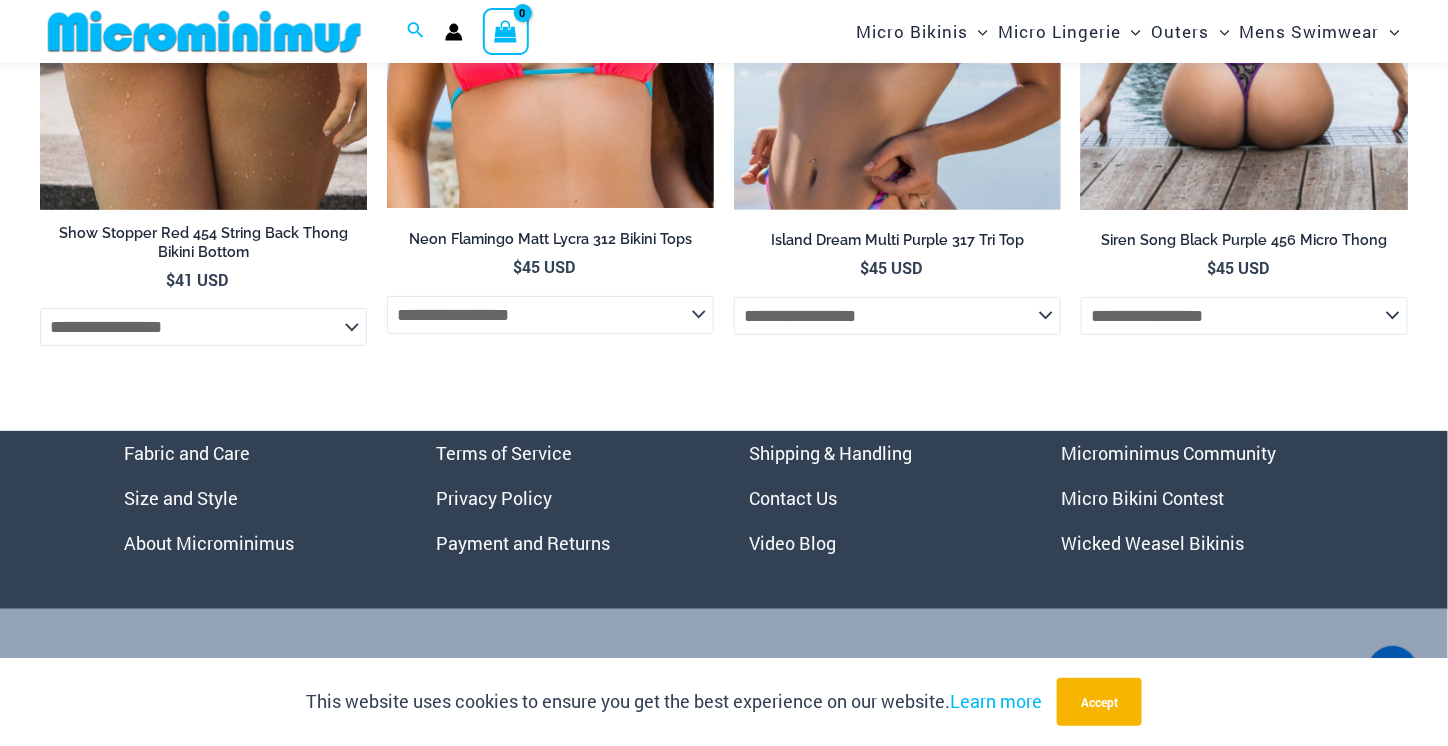 click at bounding box center (1244, -36) 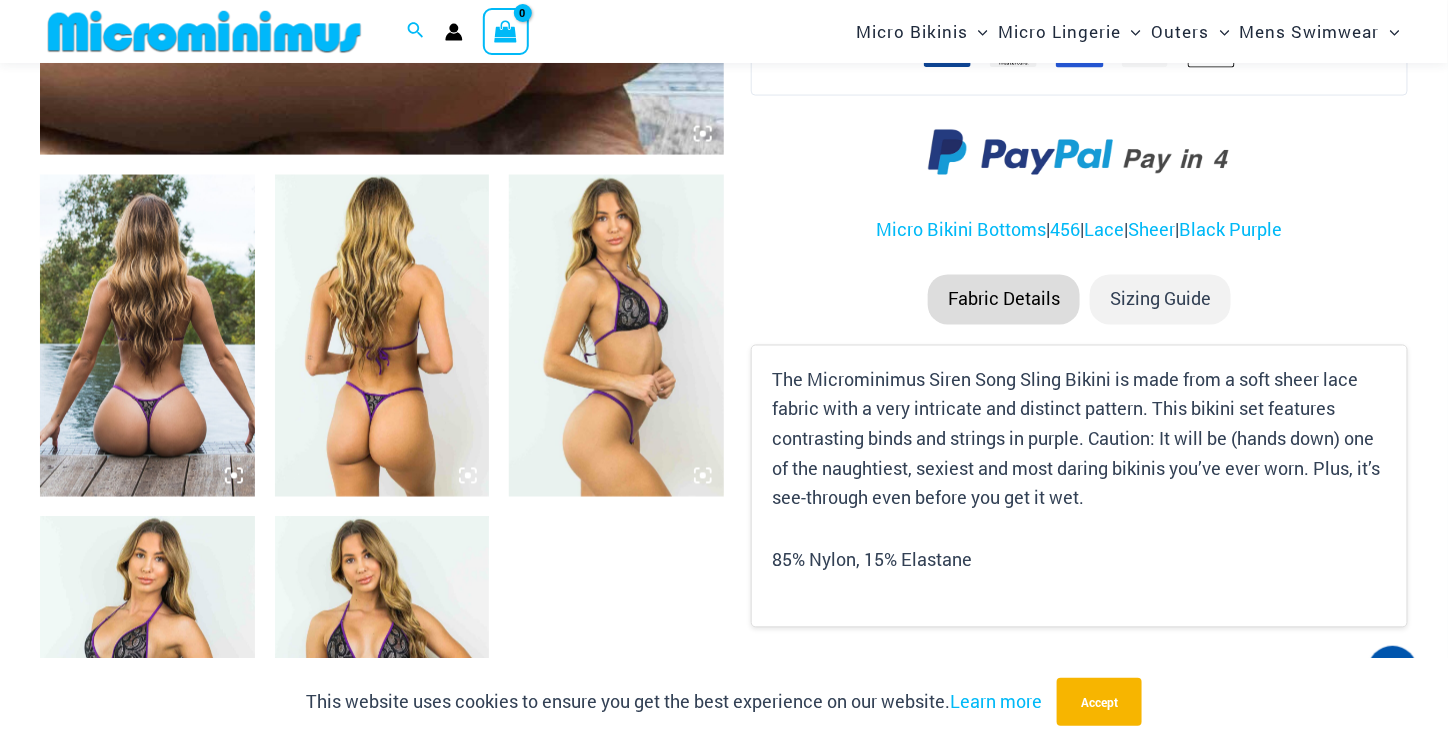 scroll, scrollTop: 1493, scrollLeft: 0, axis: vertical 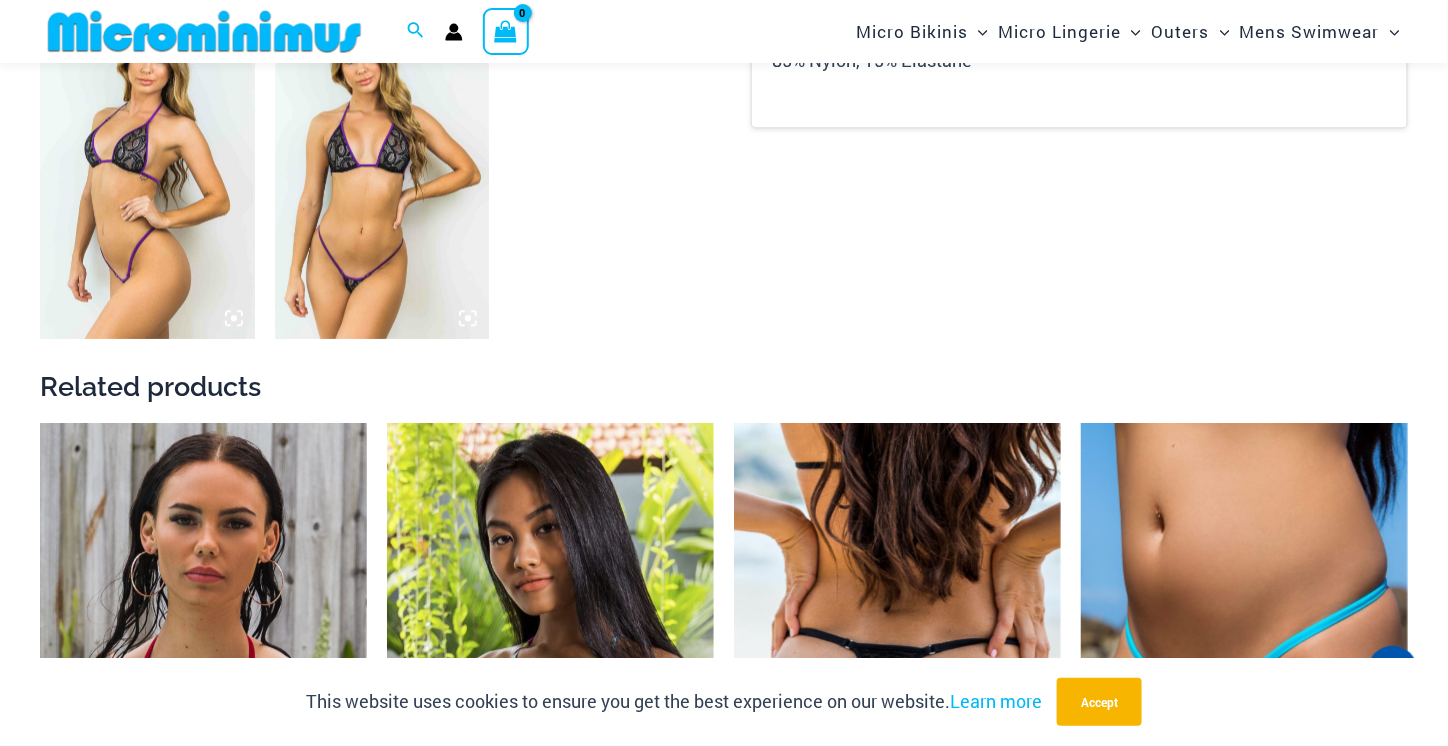 click at bounding box center (382, 178) 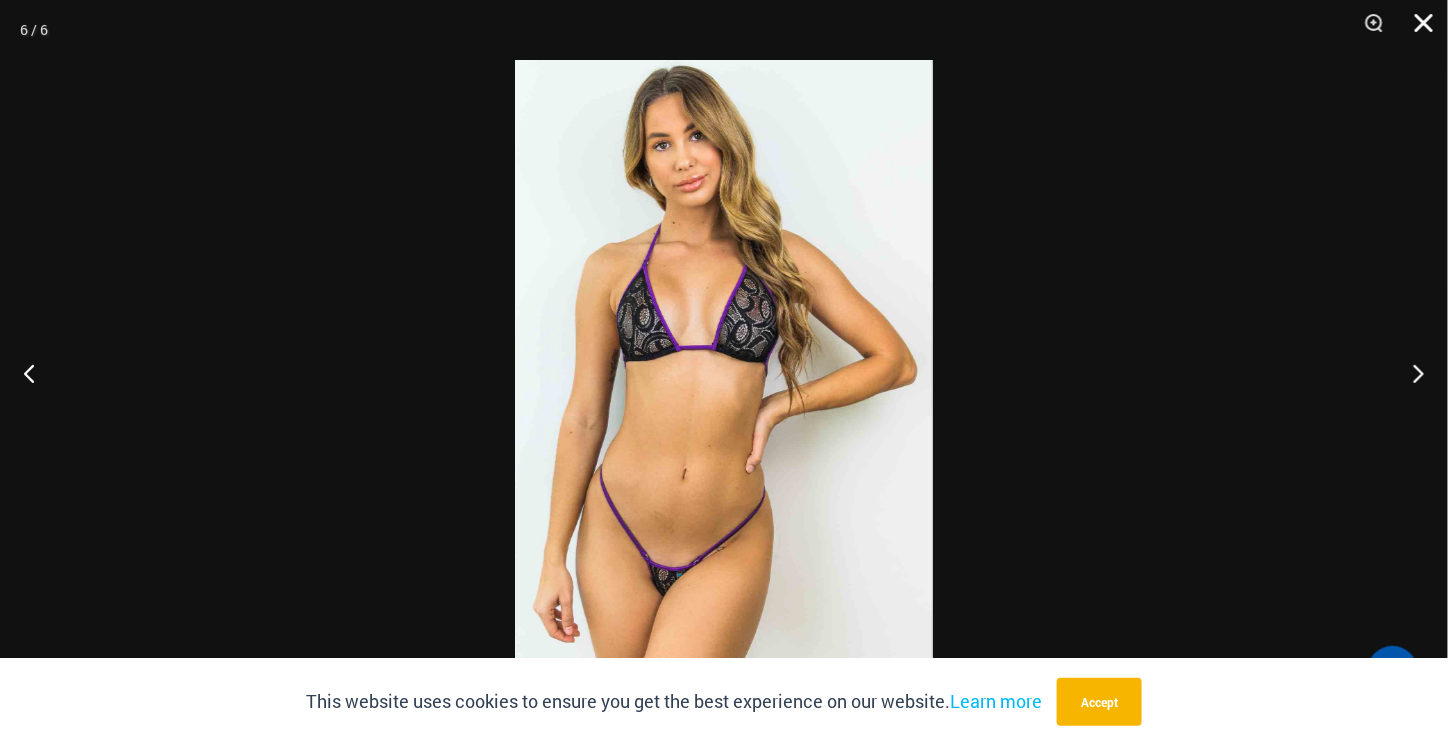 click at bounding box center (1417, 30) 